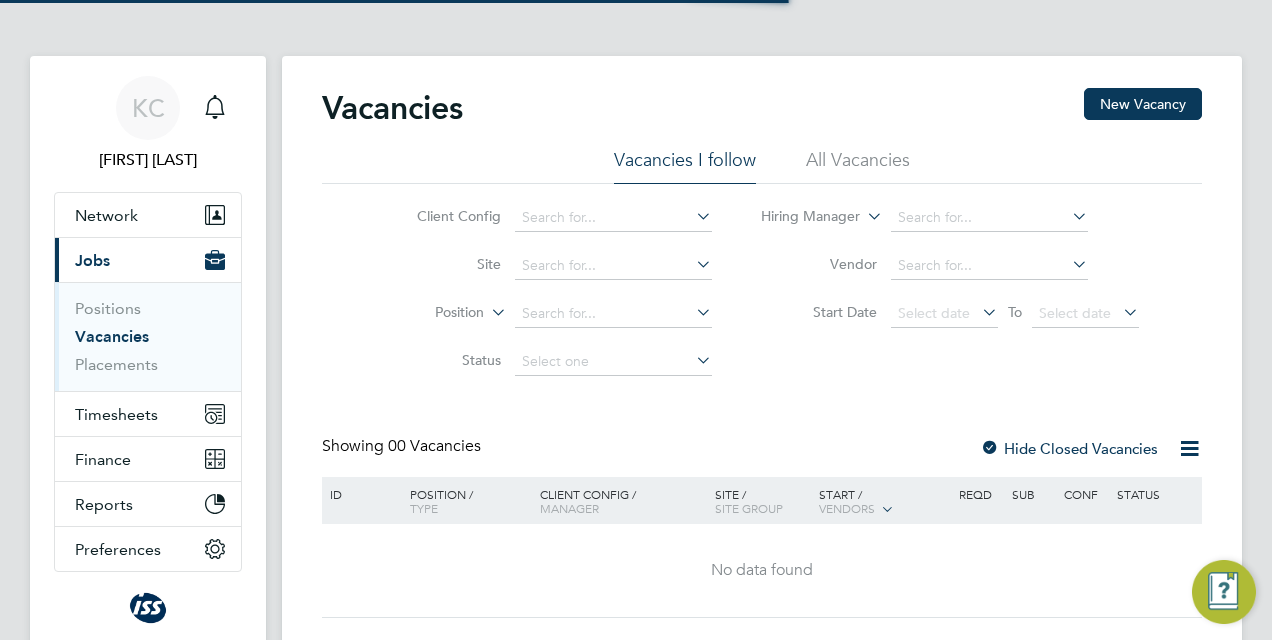 scroll, scrollTop: 0, scrollLeft: 0, axis: both 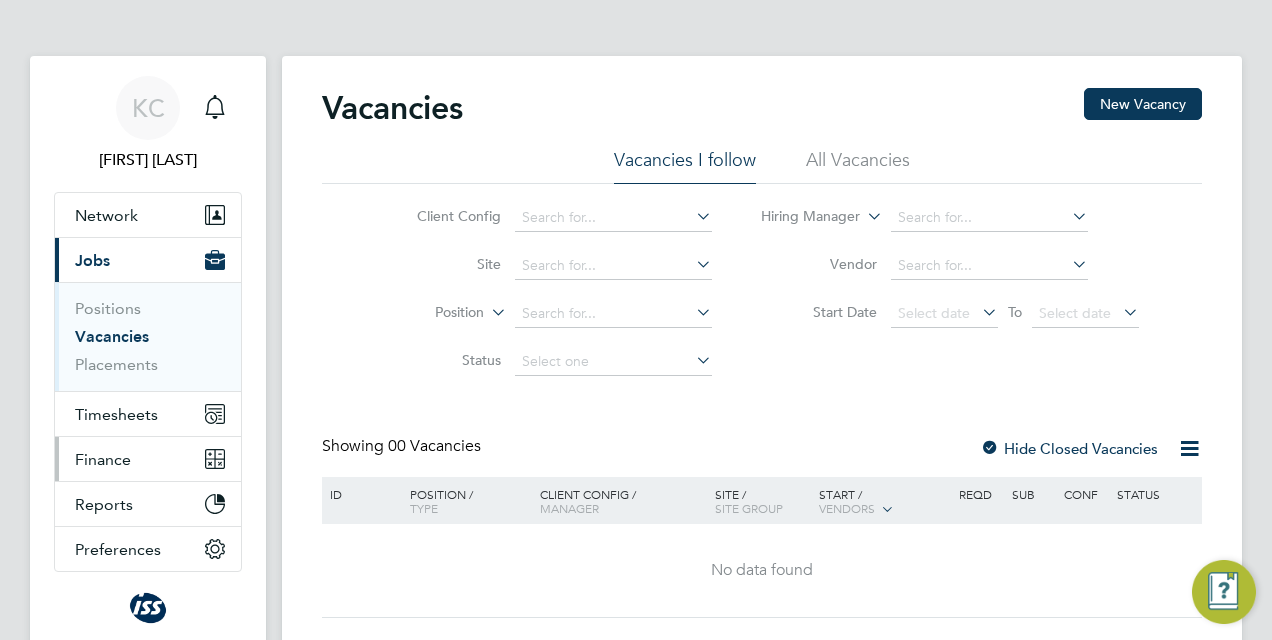 click on "Finance" at bounding box center [148, 459] 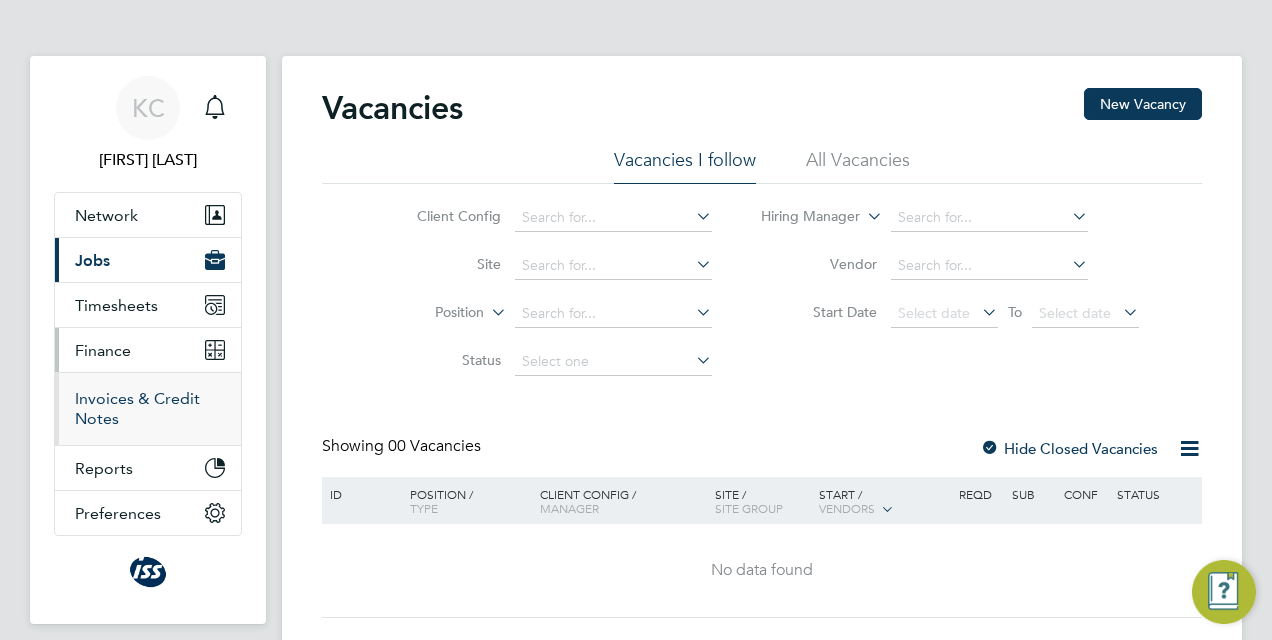 click on "Invoices & Credit Notes" at bounding box center (137, 408) 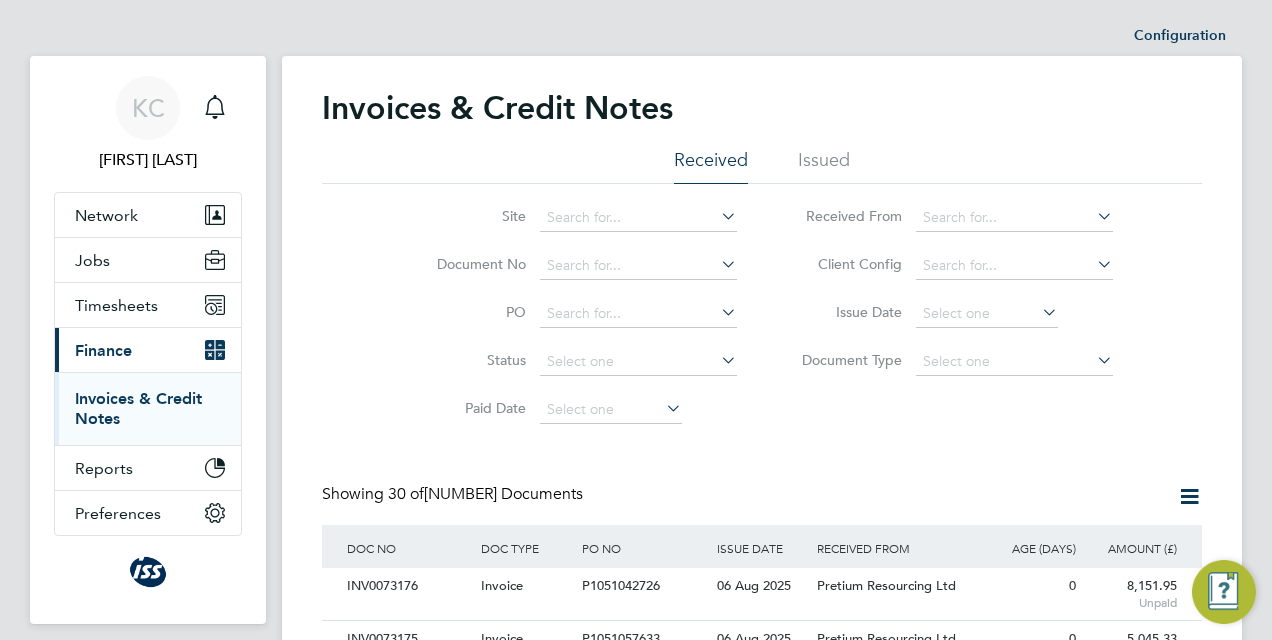 scroll, scrollTop: 10, scrollLeft: 10, axis: both 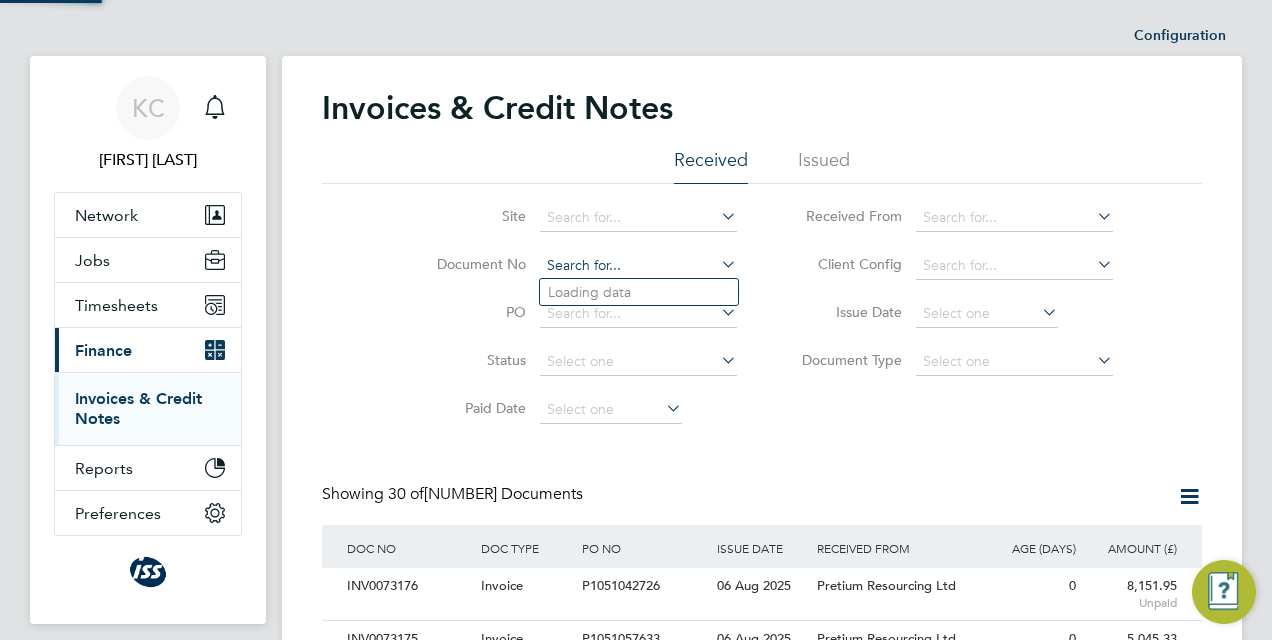 click 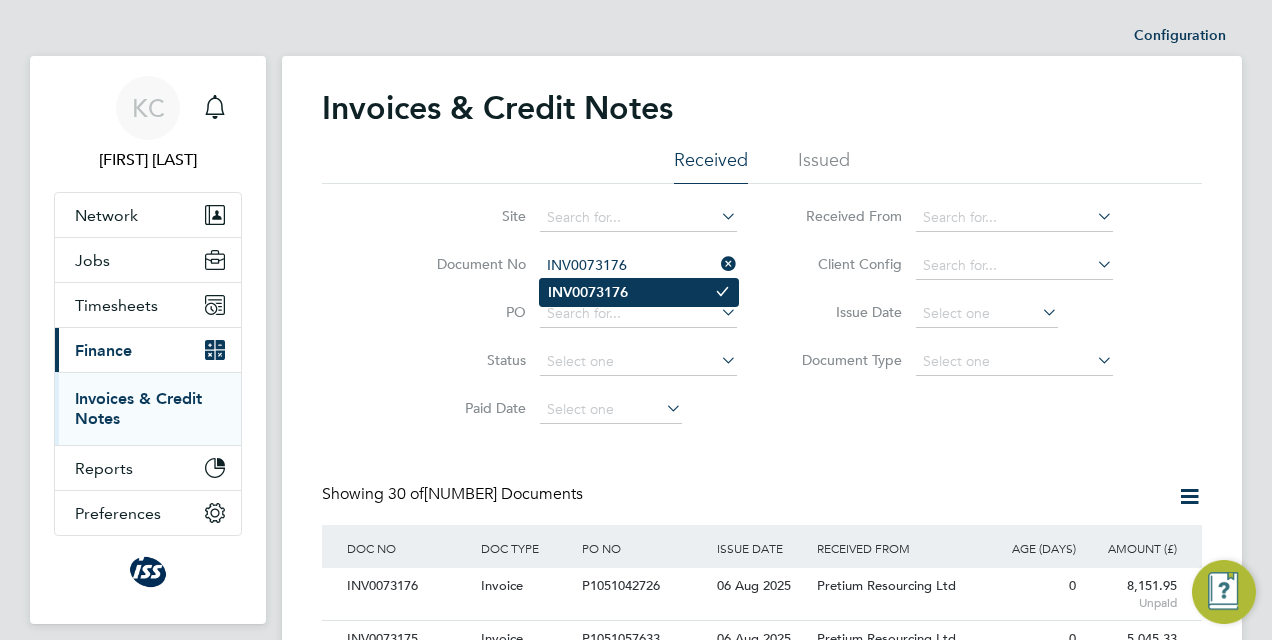 type on "INV0073176" 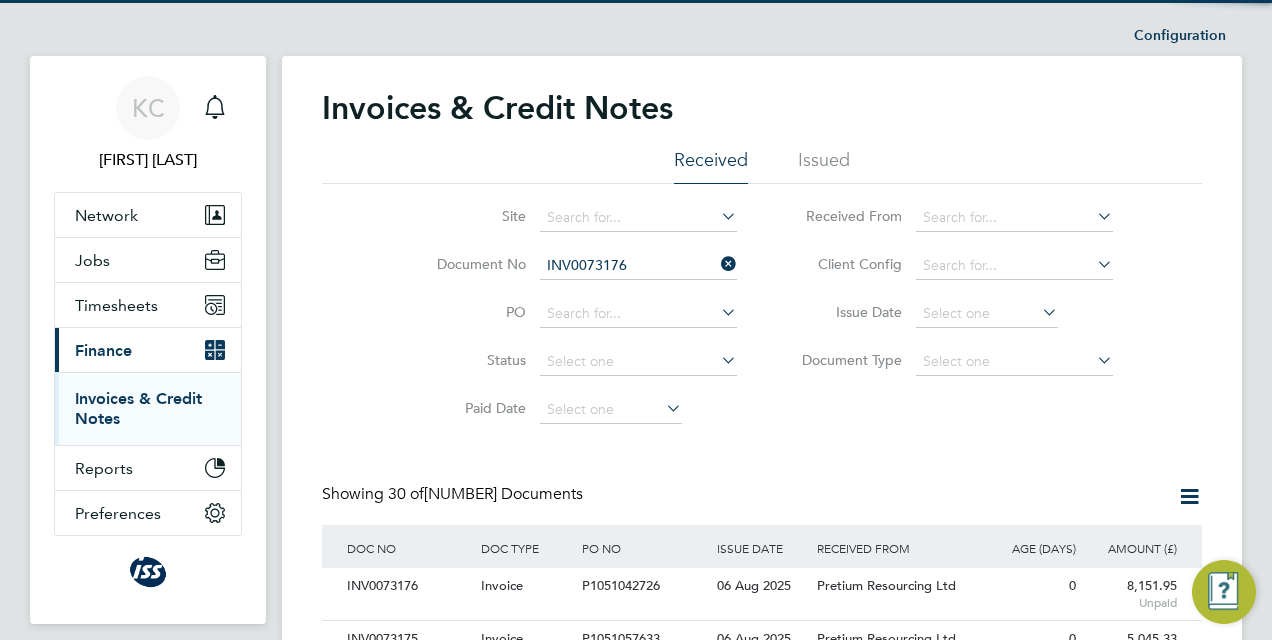 click on "INV0073176" 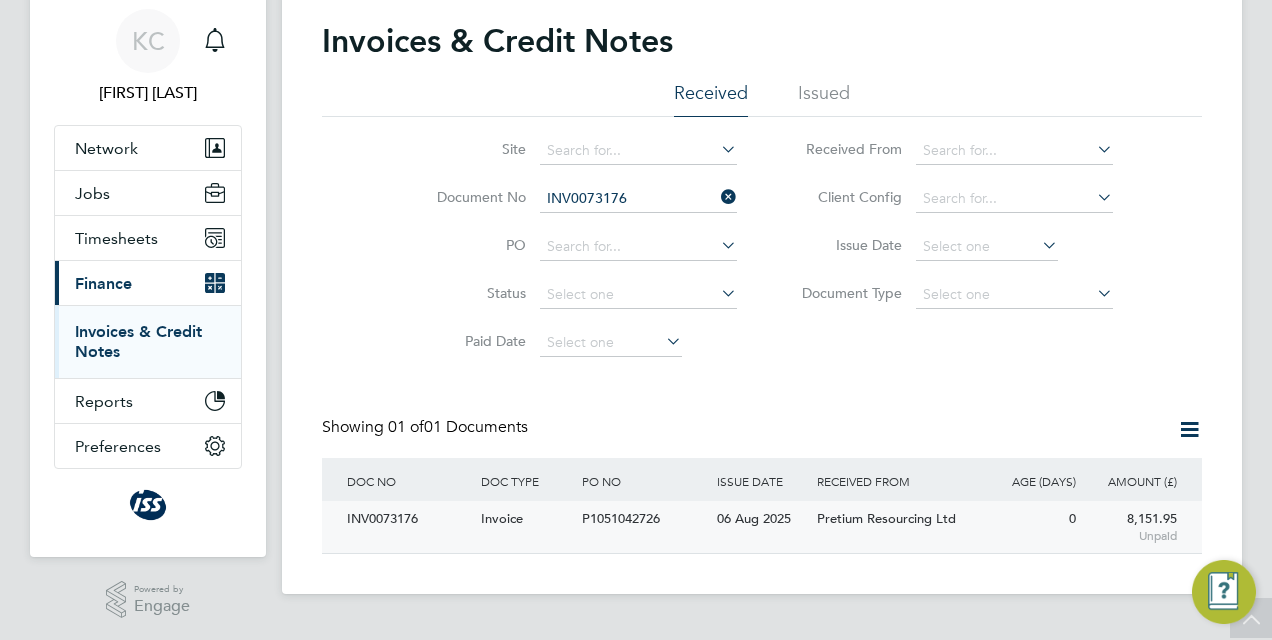 click on "P1051042726" 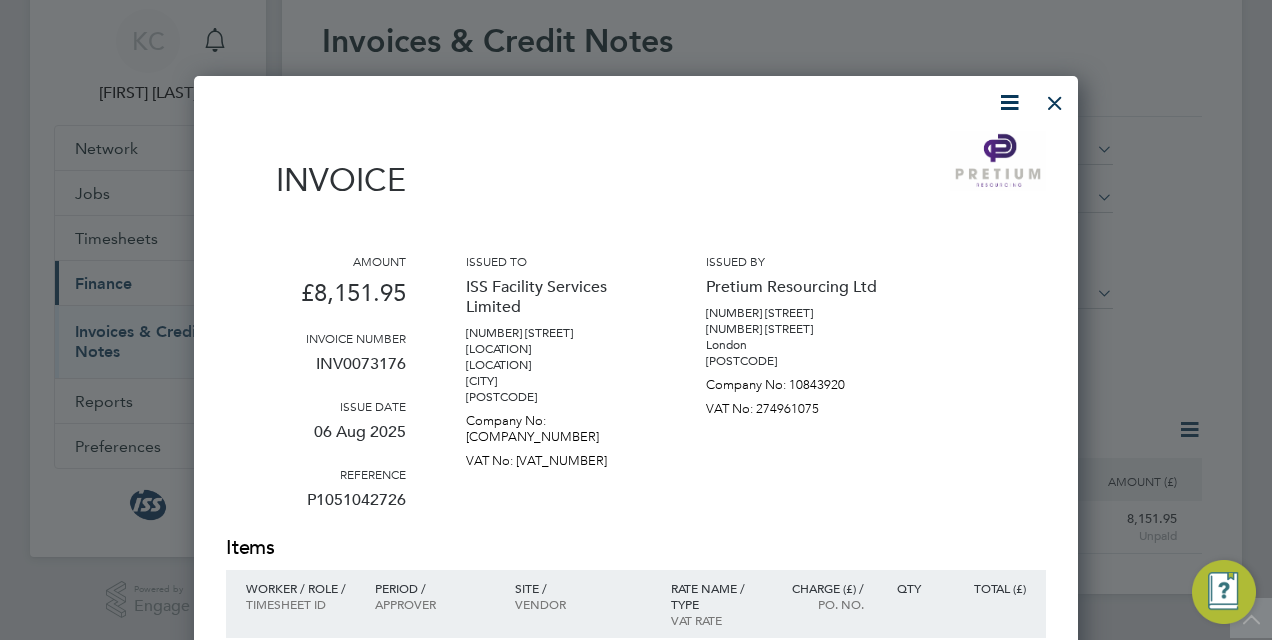 click at bounding box center (1009, 102) 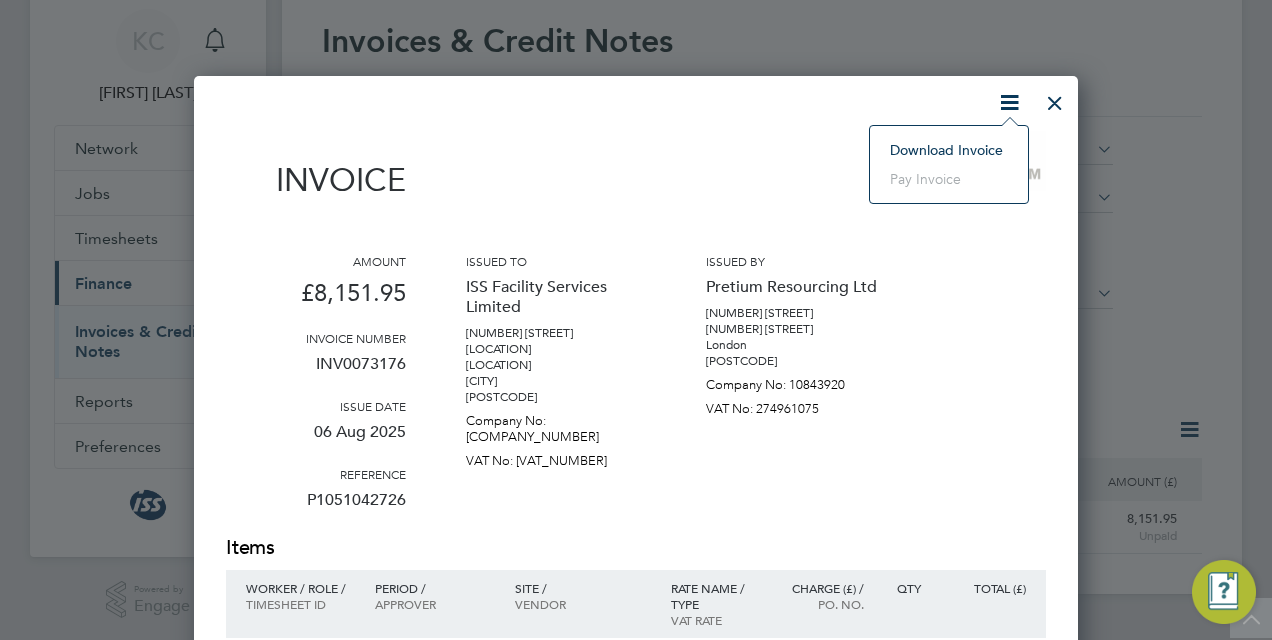 click on "Download Invoice" 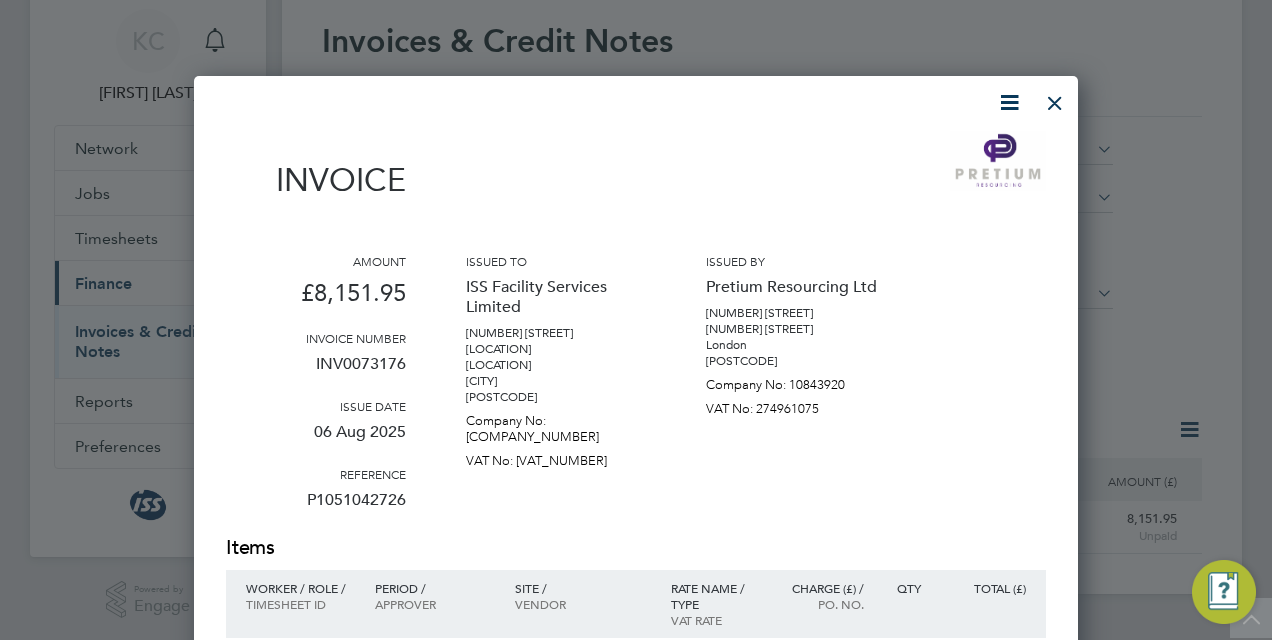click at bounding box center (1055, 98) 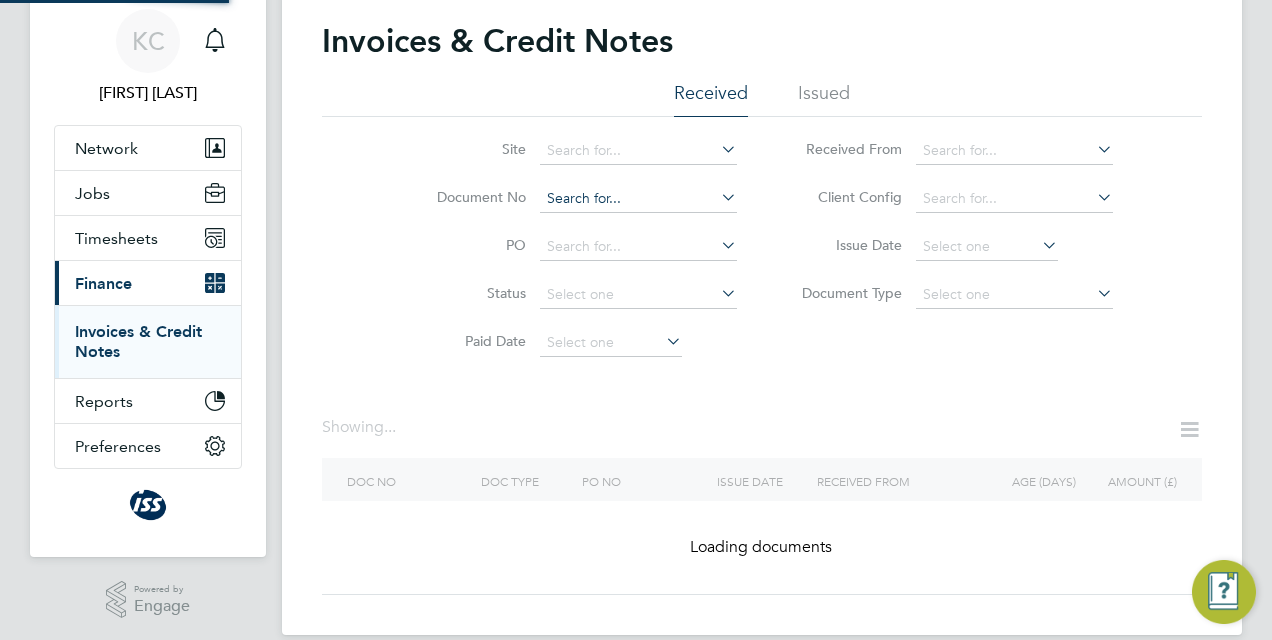 click 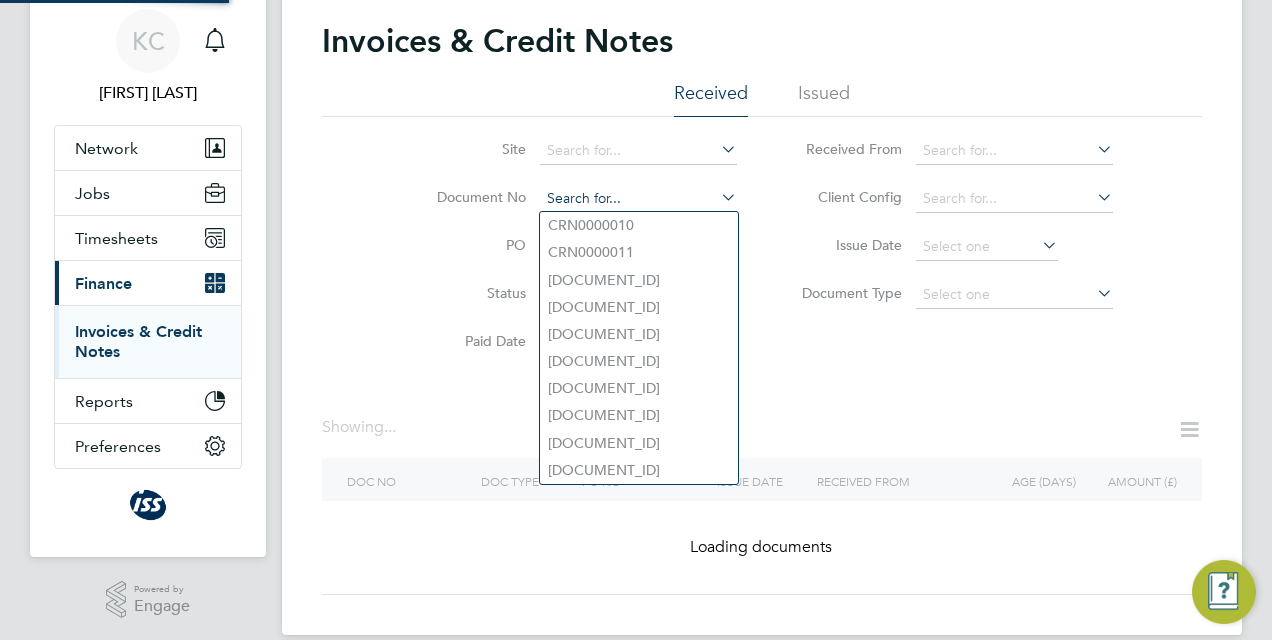 paste on "INV0073175" 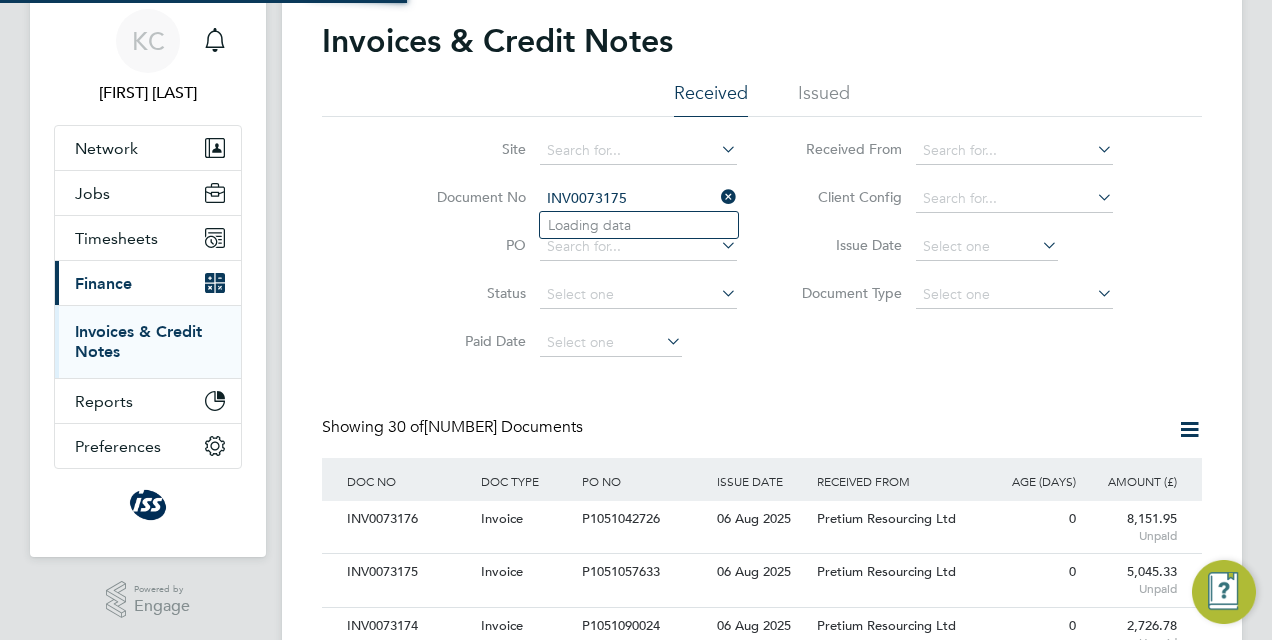 scroll, scrollTop: 10, scrollLeft: 10, axis: both 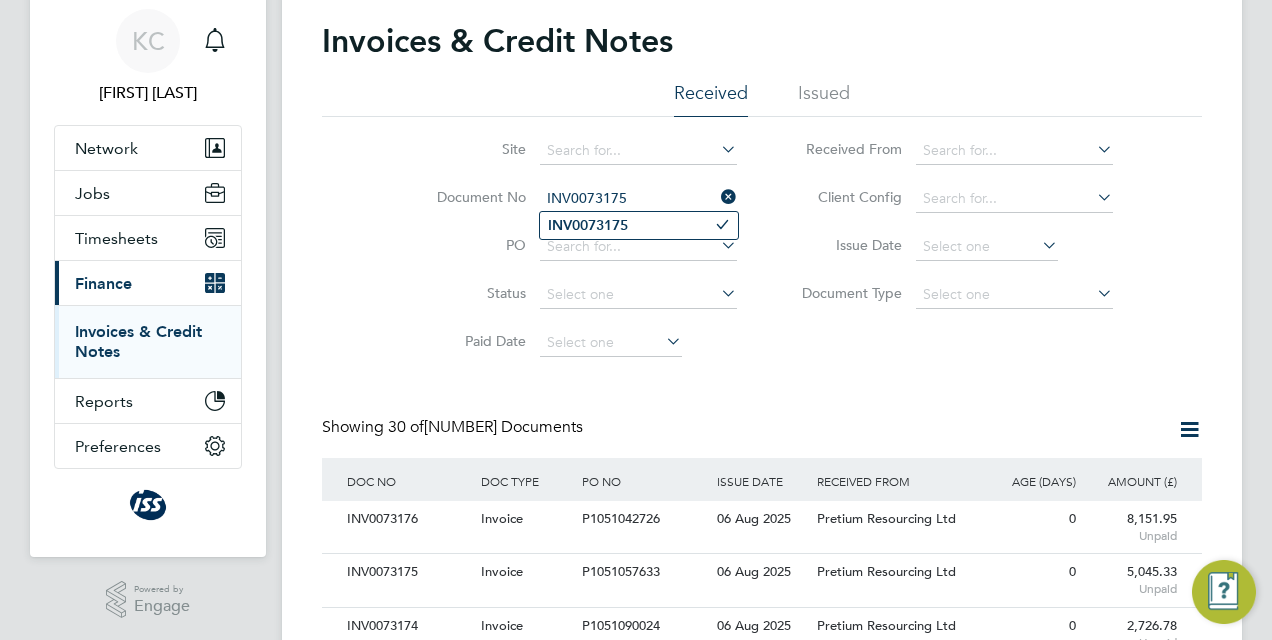 type on "INV0073175" 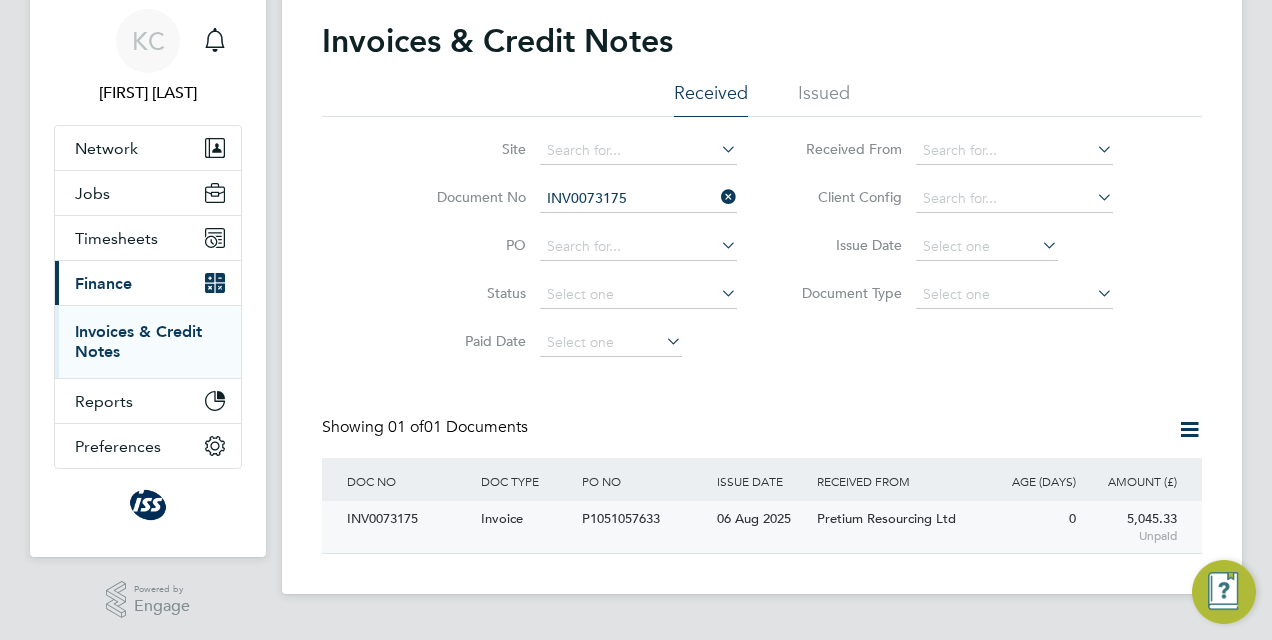 click on "06 Aug 2025" 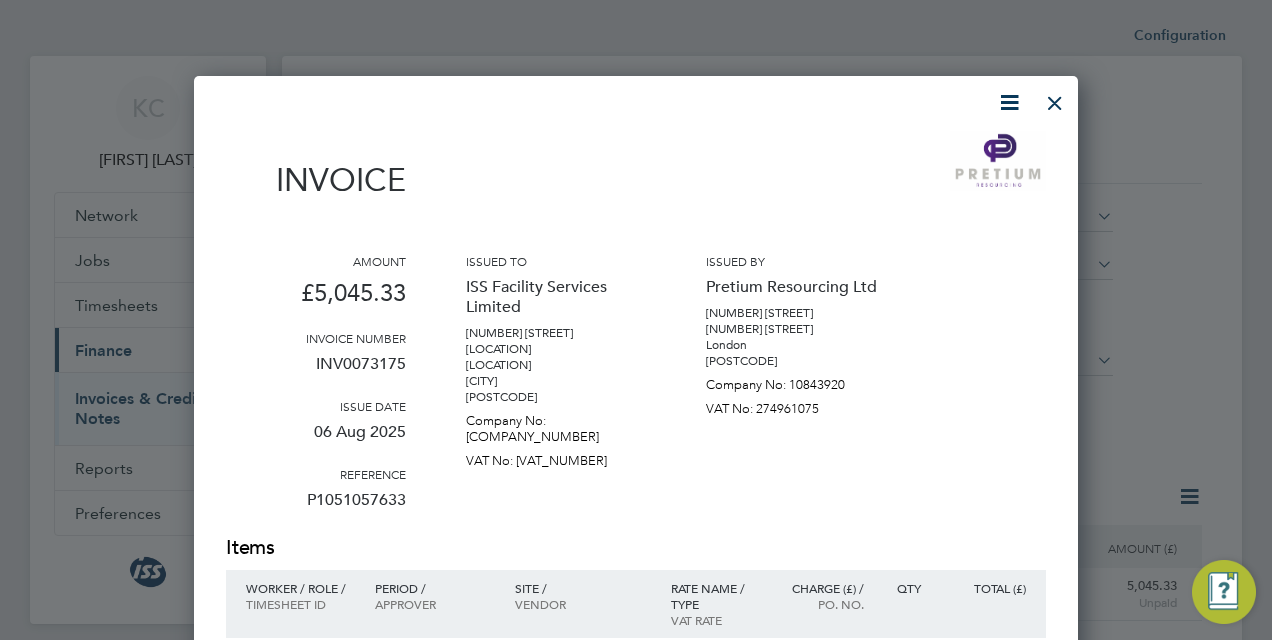 click at bounding box center (1009, 102) 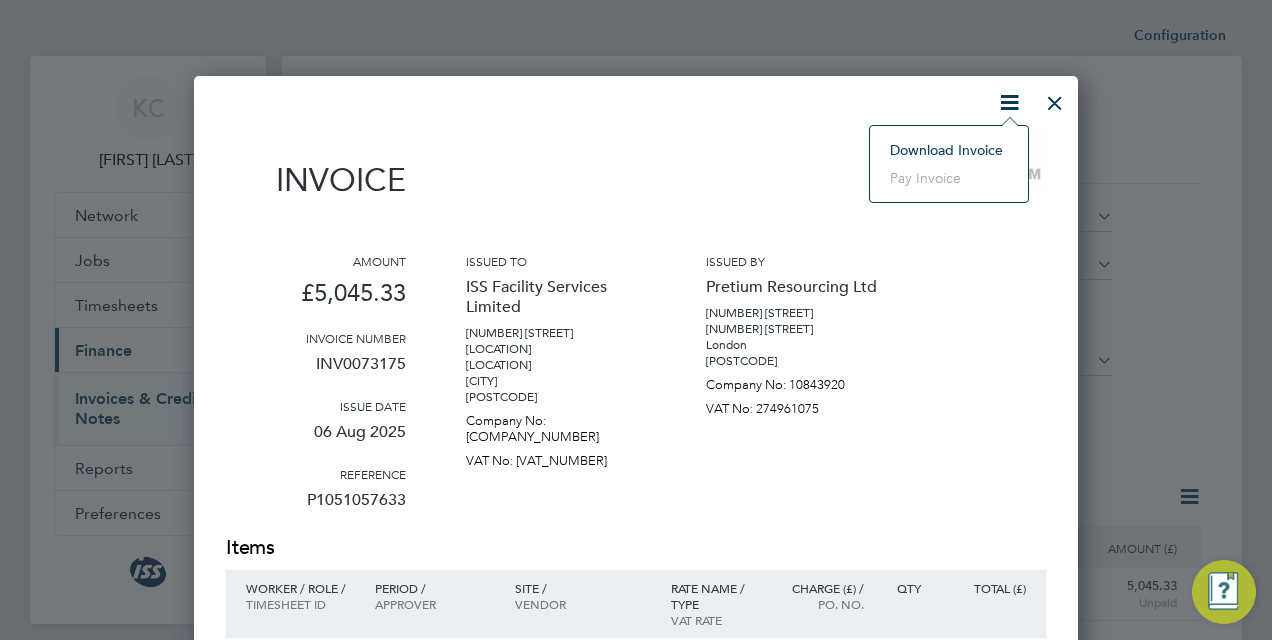 click on "Download Invoice" 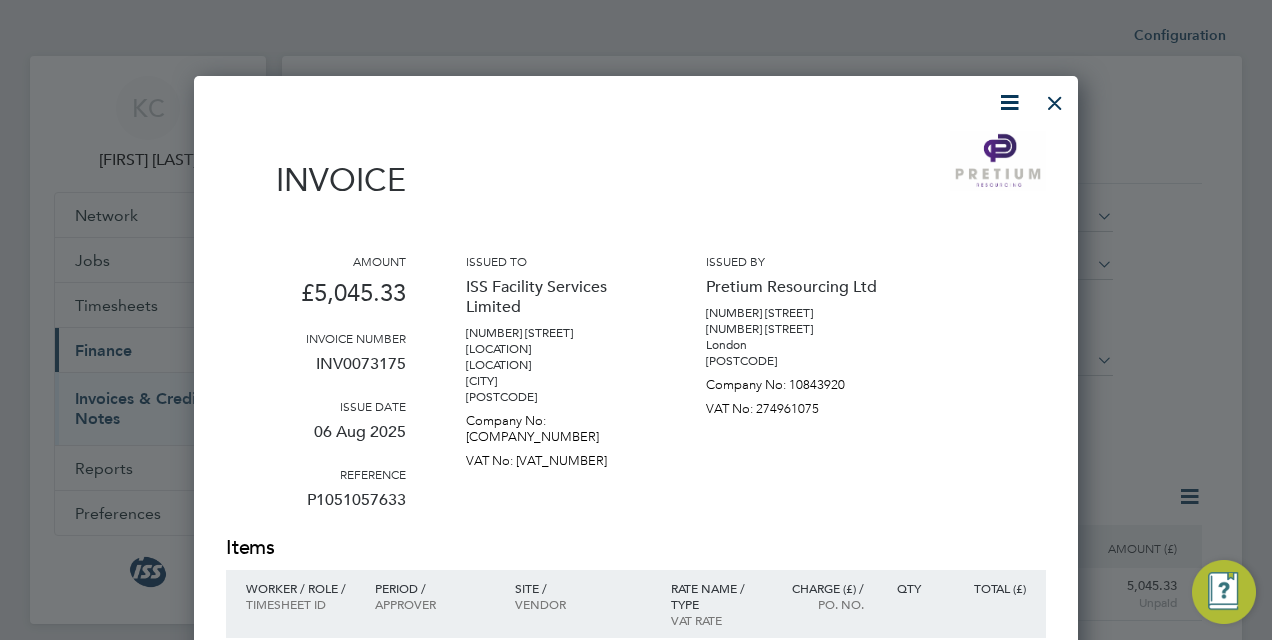 click at bounding box center [1055, 98] 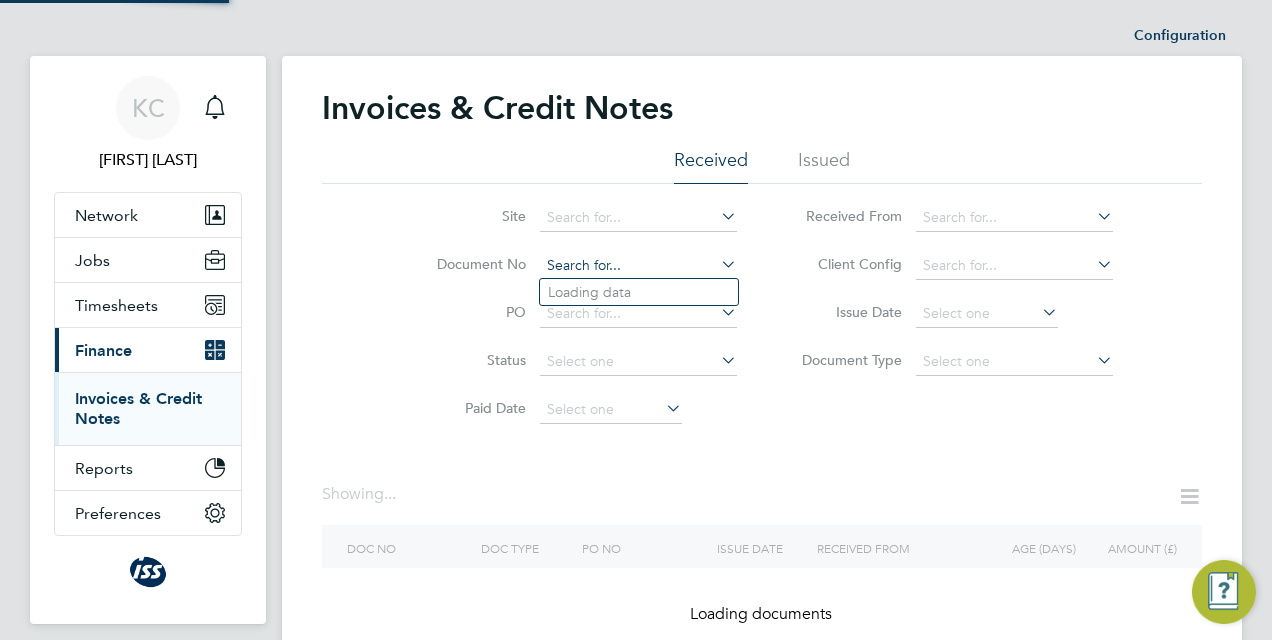 click 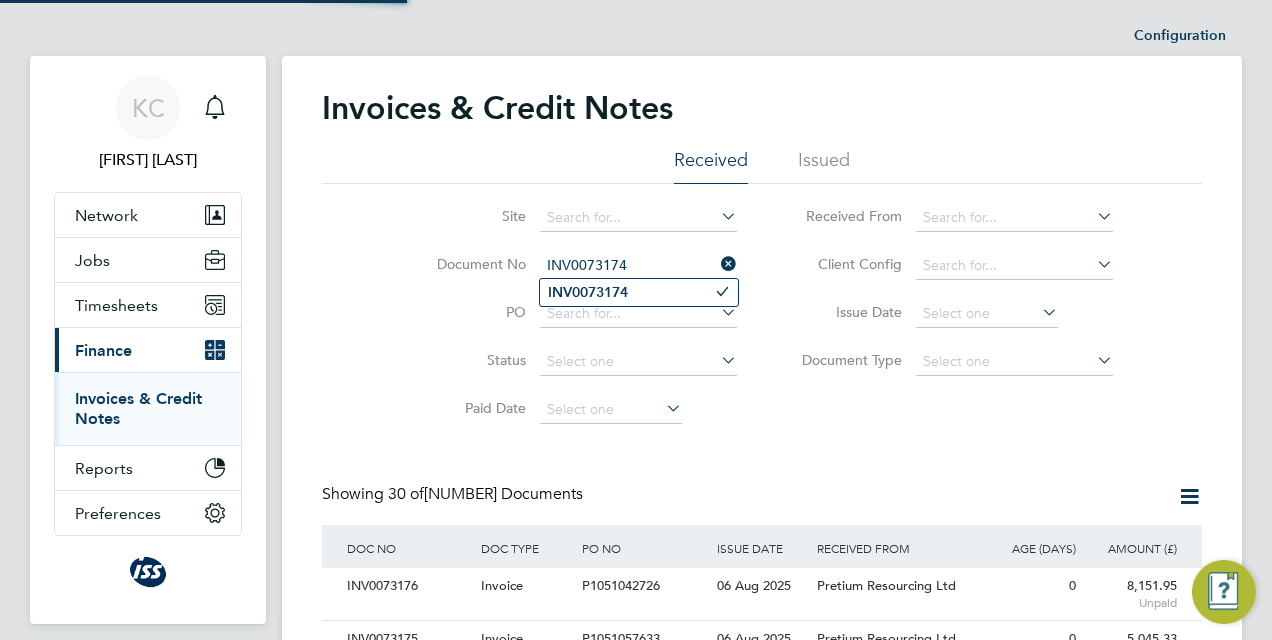 scroll, scrollTop: 10, scrollLeft: 10, axis: both 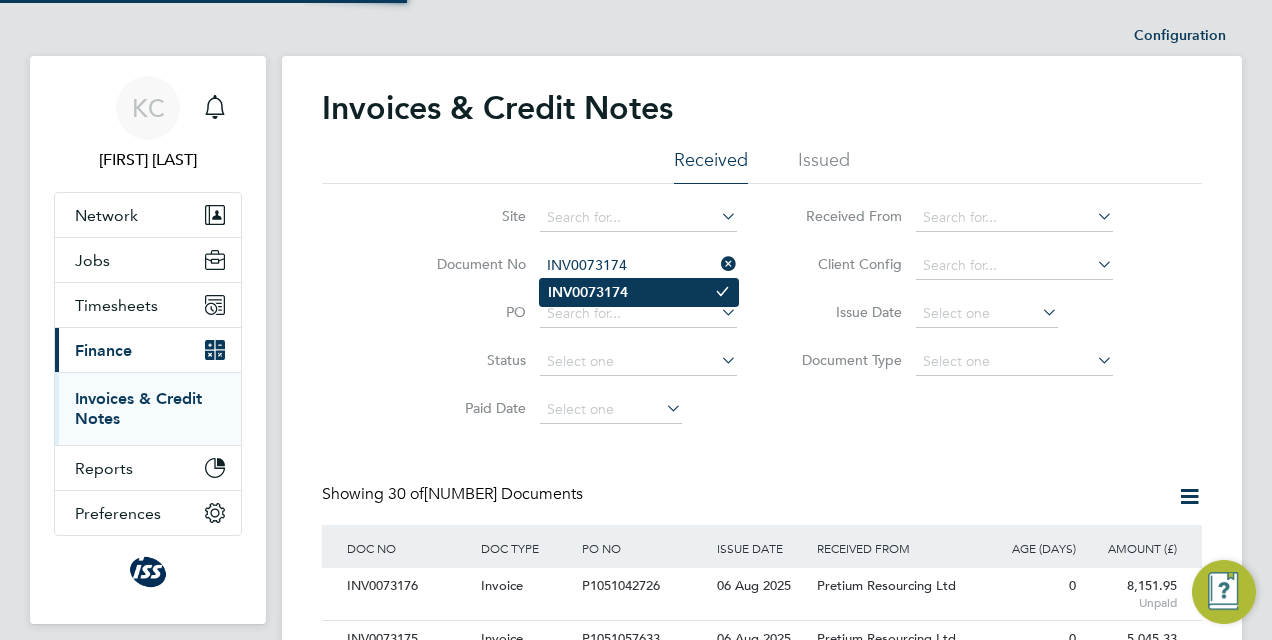 type on "INV0073174" 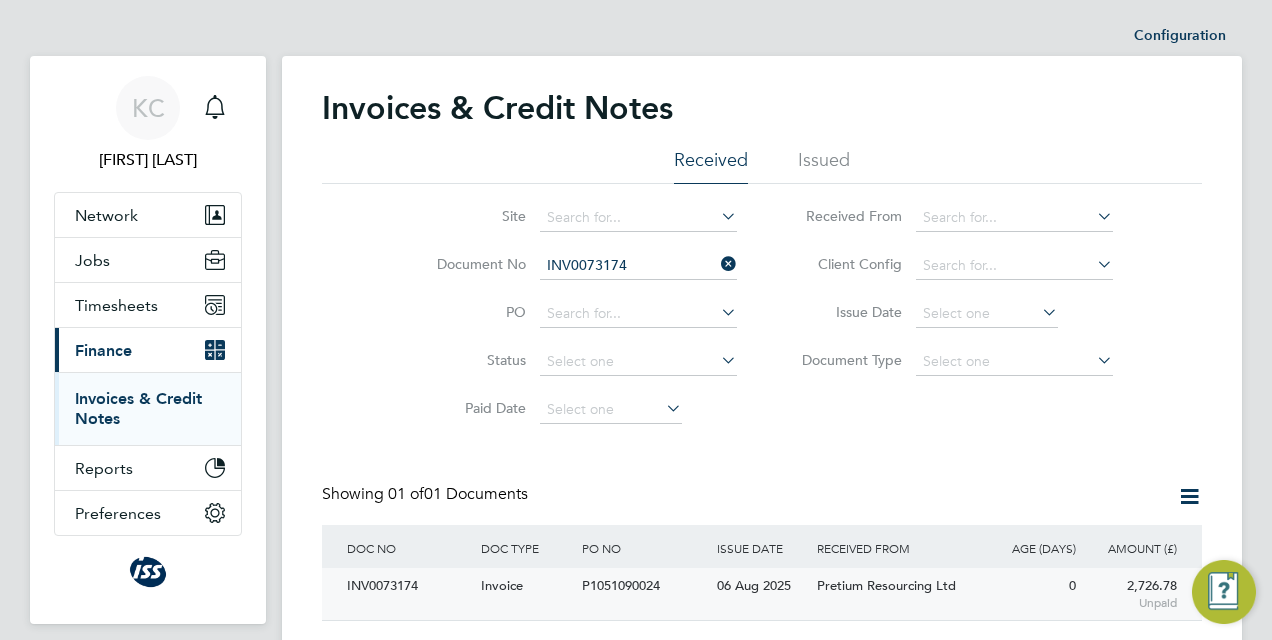 click on "INV0073174   Invoice P1051090024   06 Aug 2025 [COMPANY] [COMPANY] 0 [PRICE]  Unpaid" 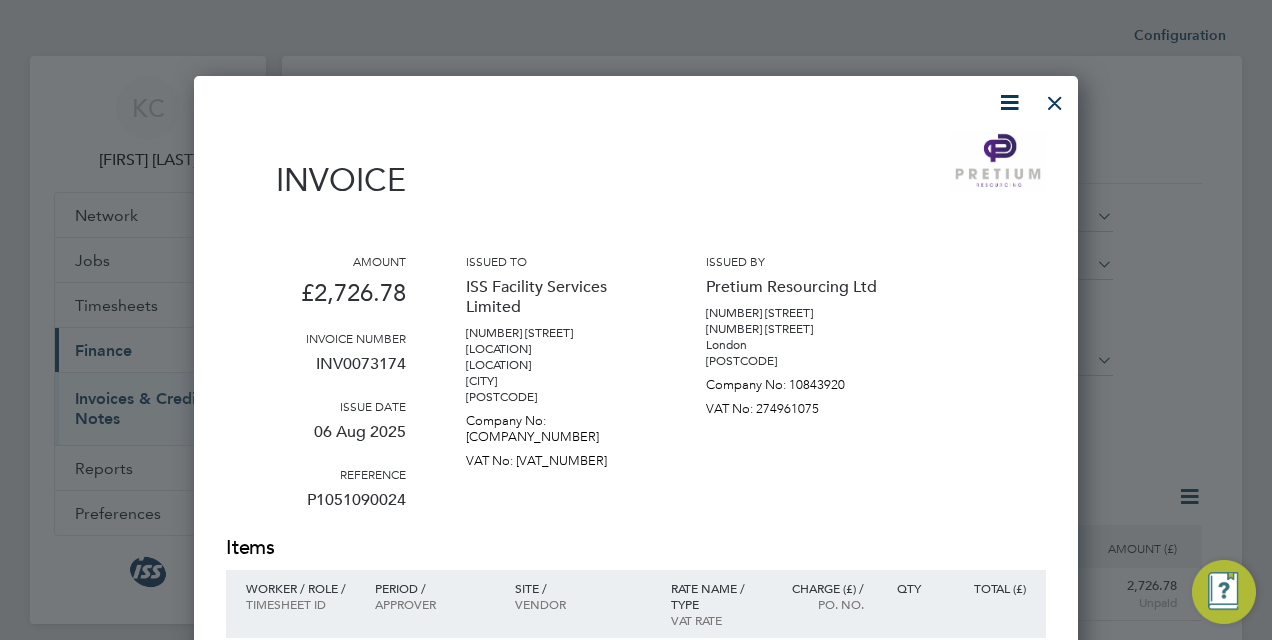 click at bounding box center (1009, 102) 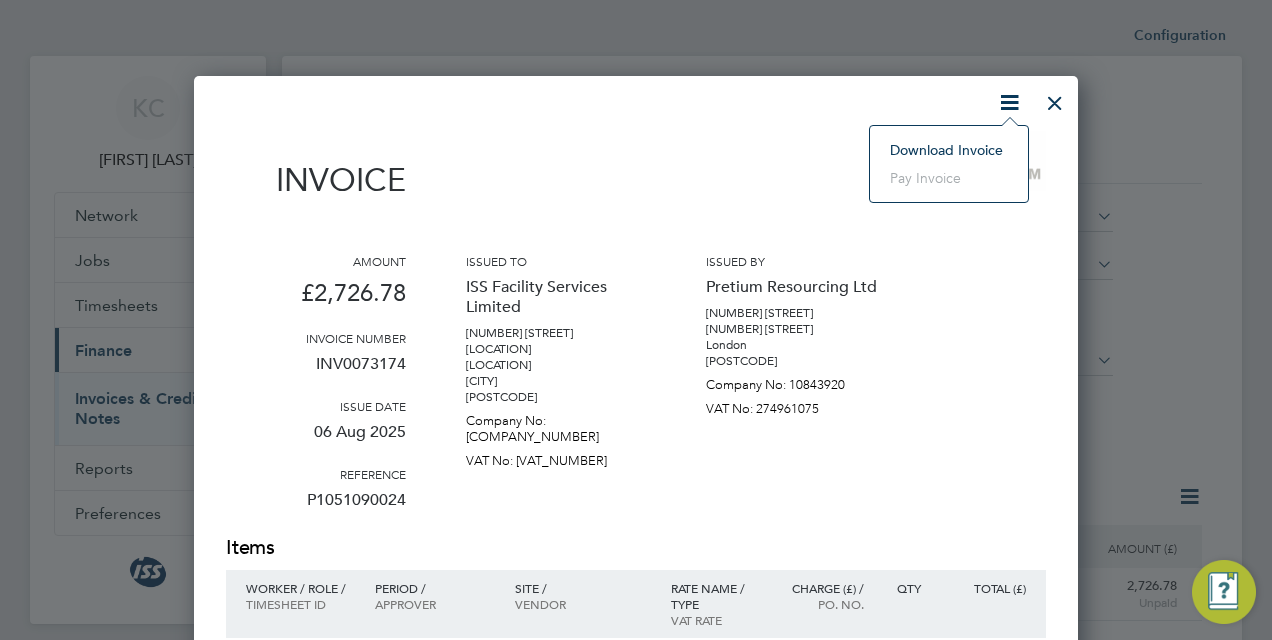 click on "Download Invoice" 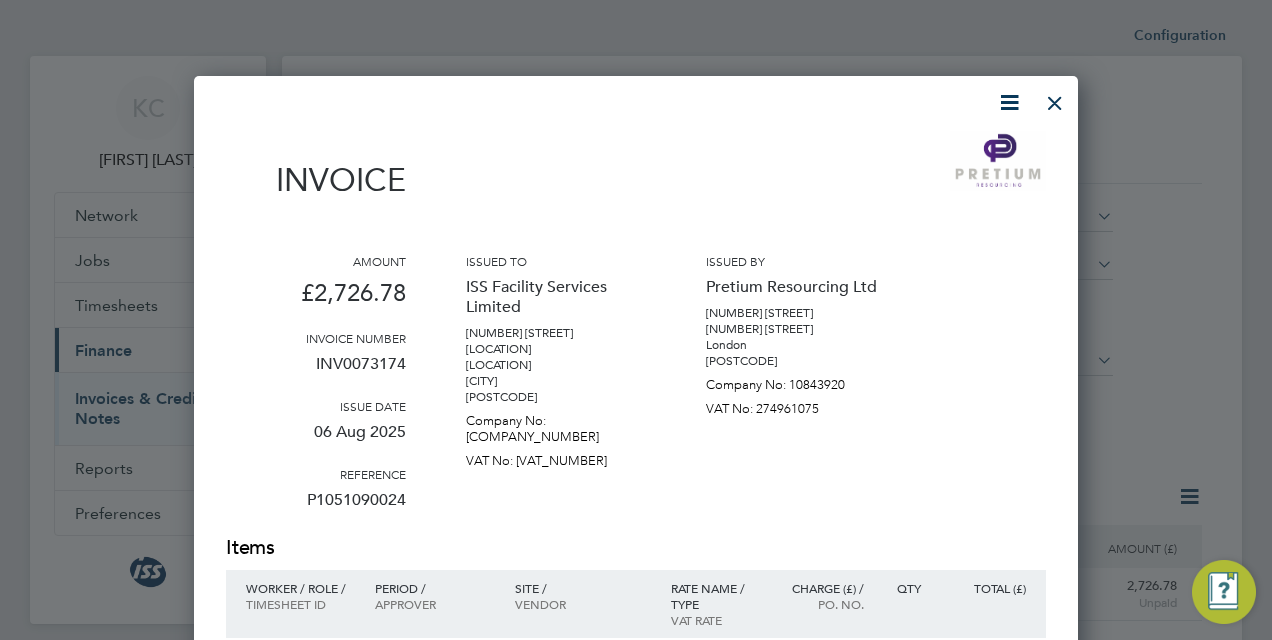 click at bounding box center (1055, 98) 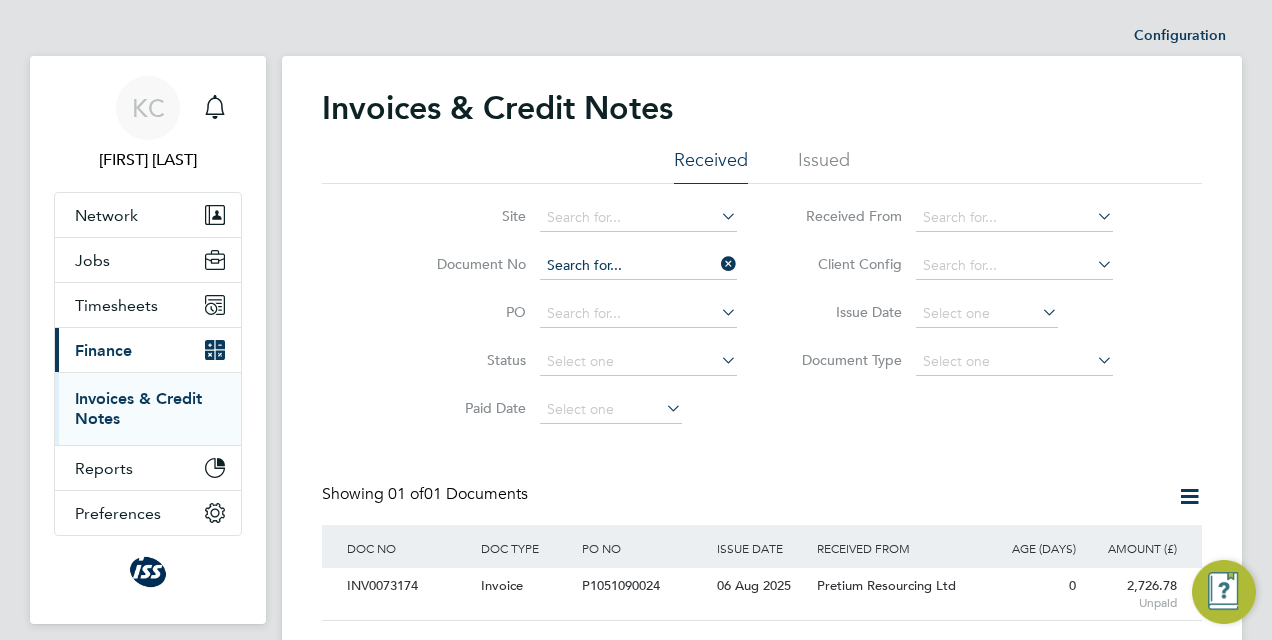 click 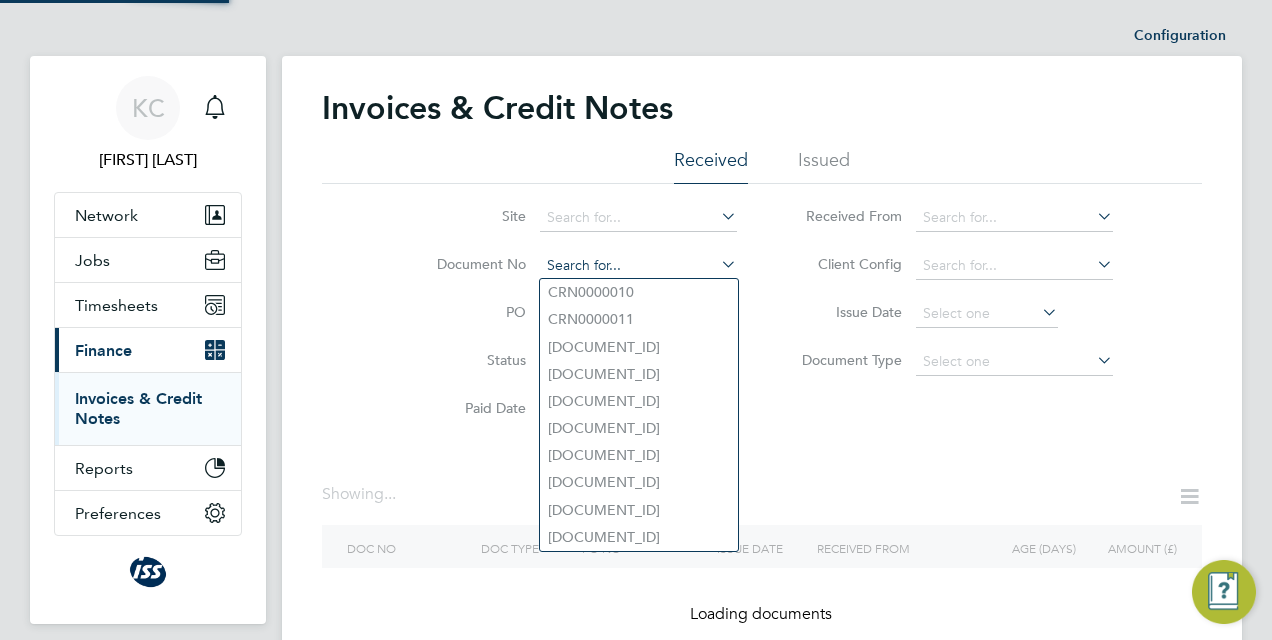 paste on "INV0073173" 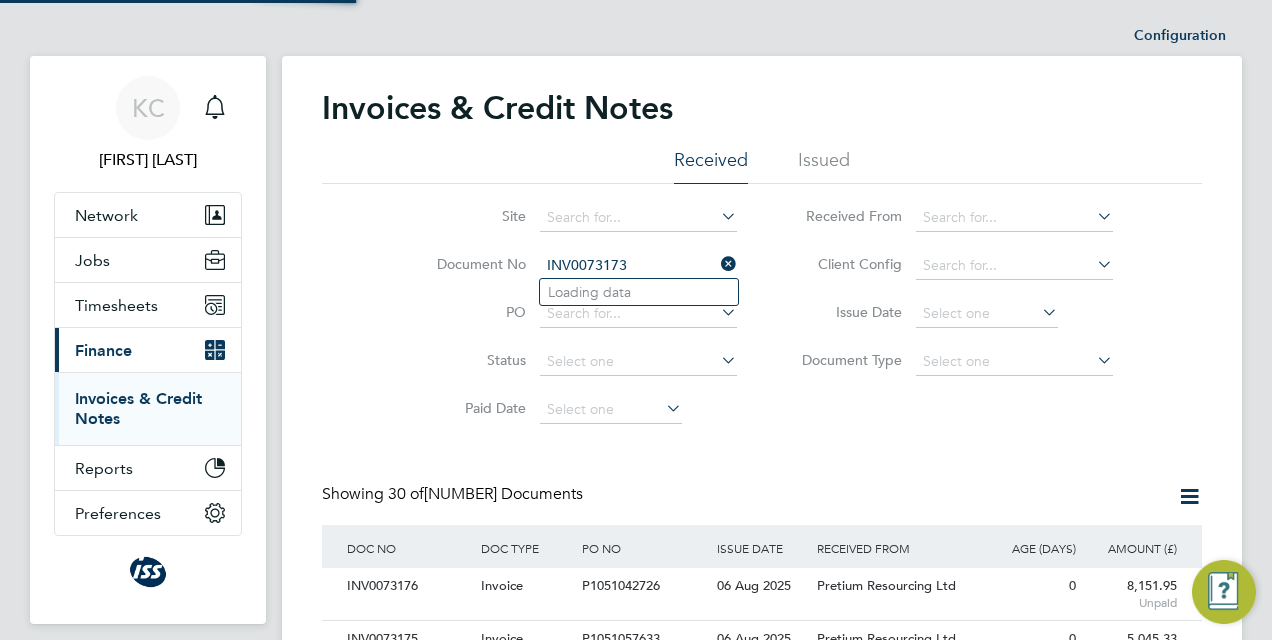 scroll, scrollTop: 10, scrollLeft: 10, axis: both 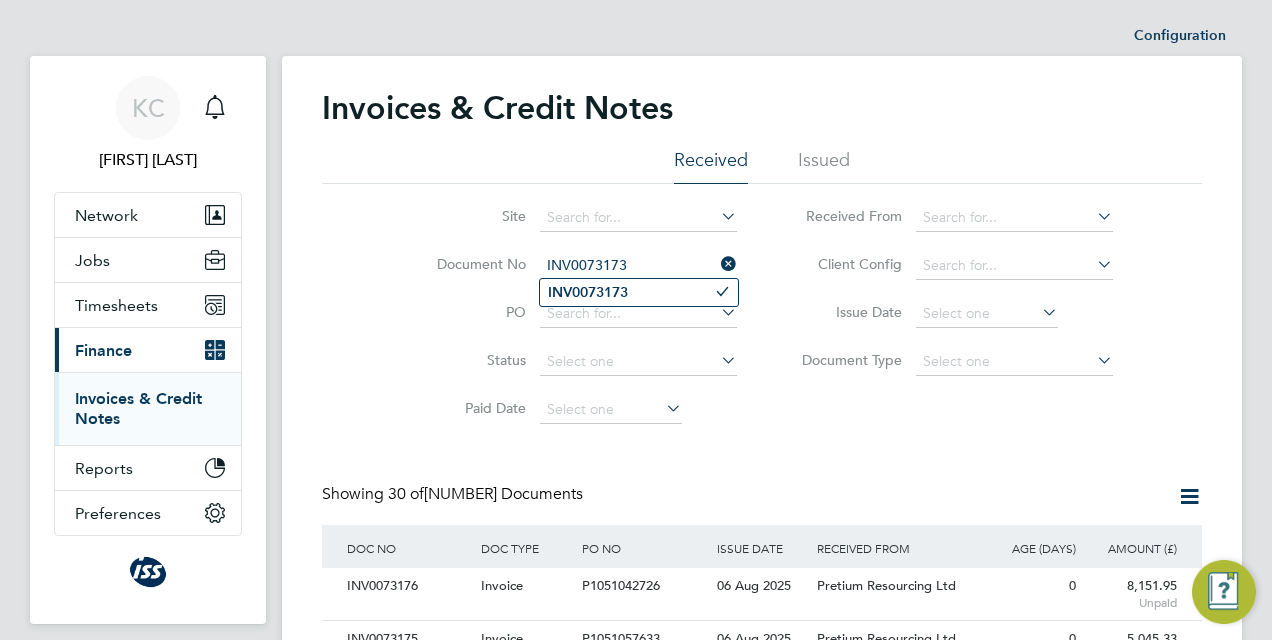 type on "INV0073173" 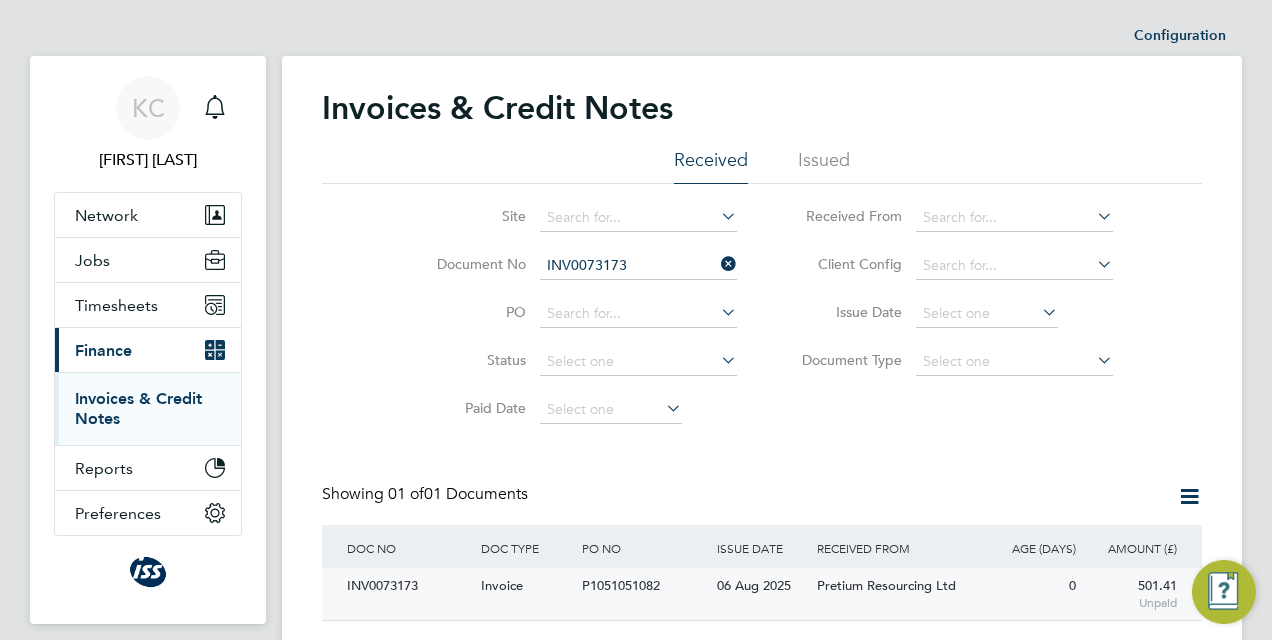 click on "06 Aug 2025" 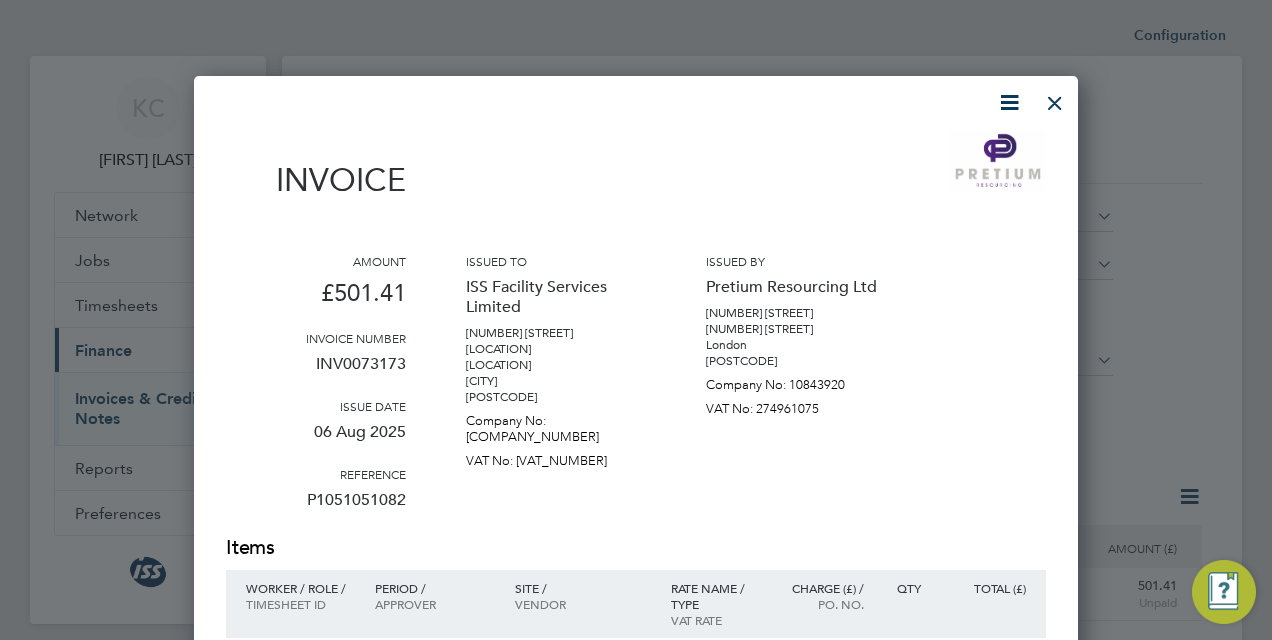 click at bounding box center [1009, 102] 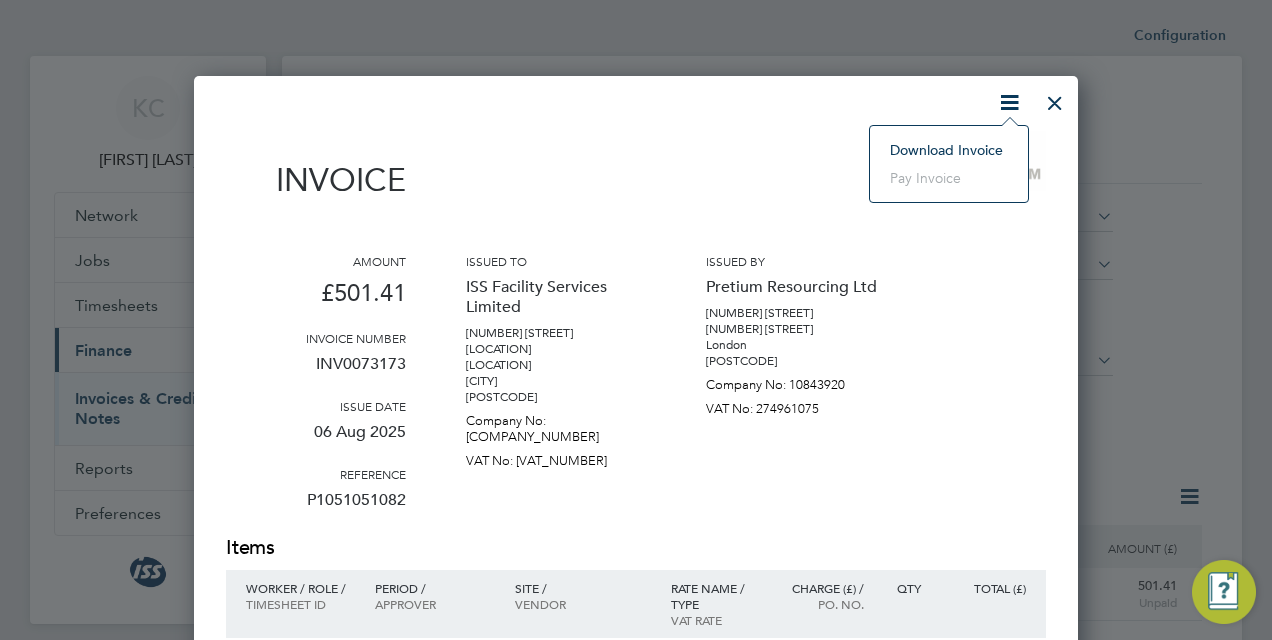 click on "Download Invoice" 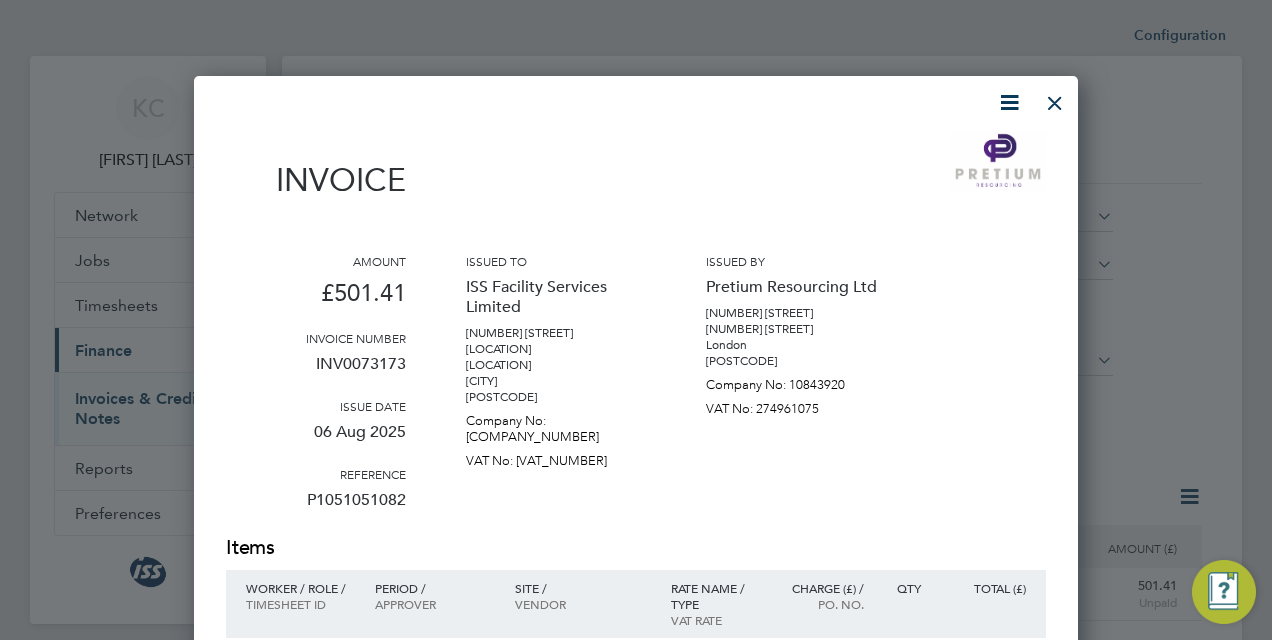 click at bounding box center [1055, 98] 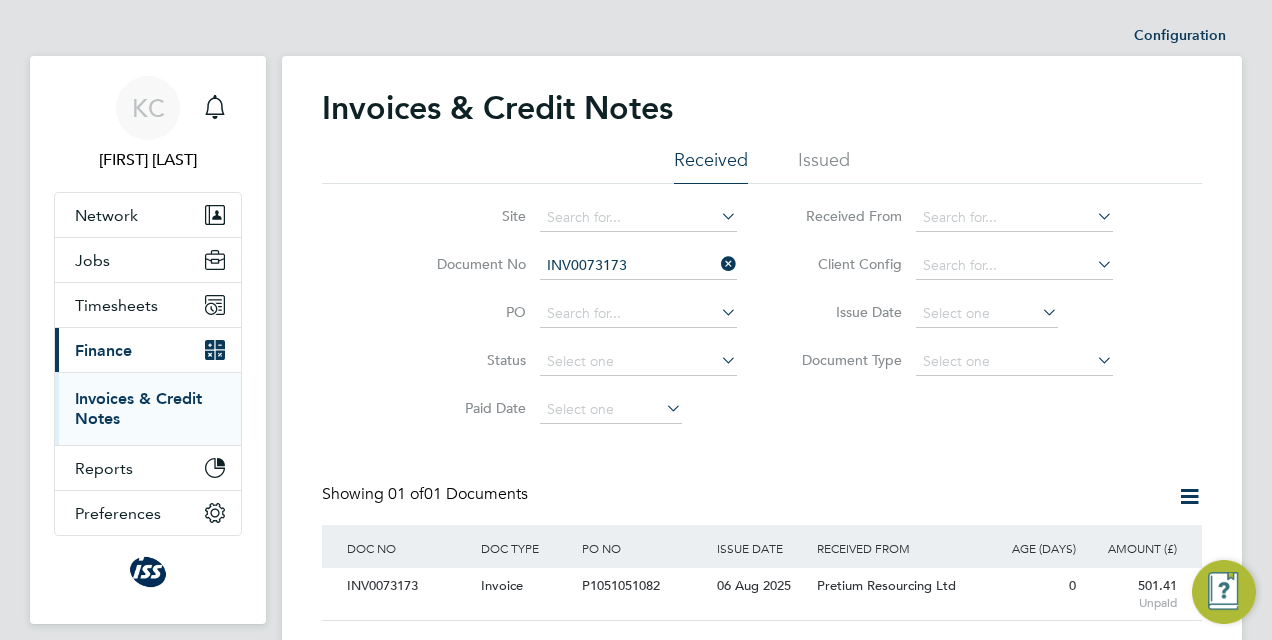 click on "Document No   [DOCUMENT_ID]" 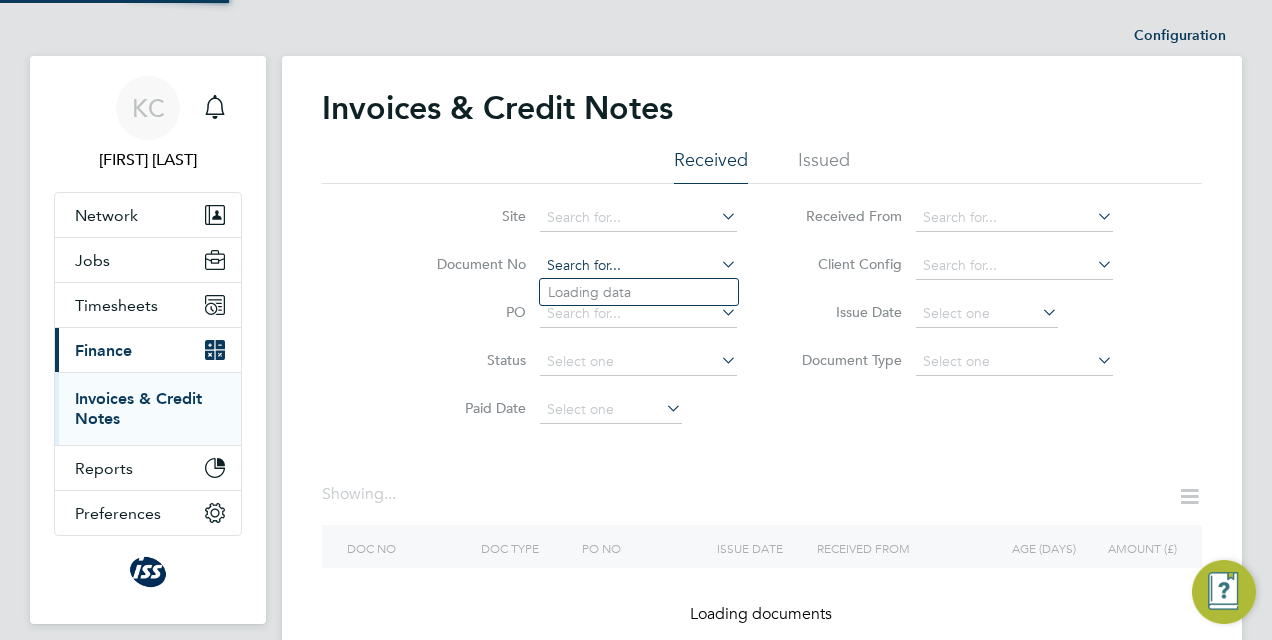 click 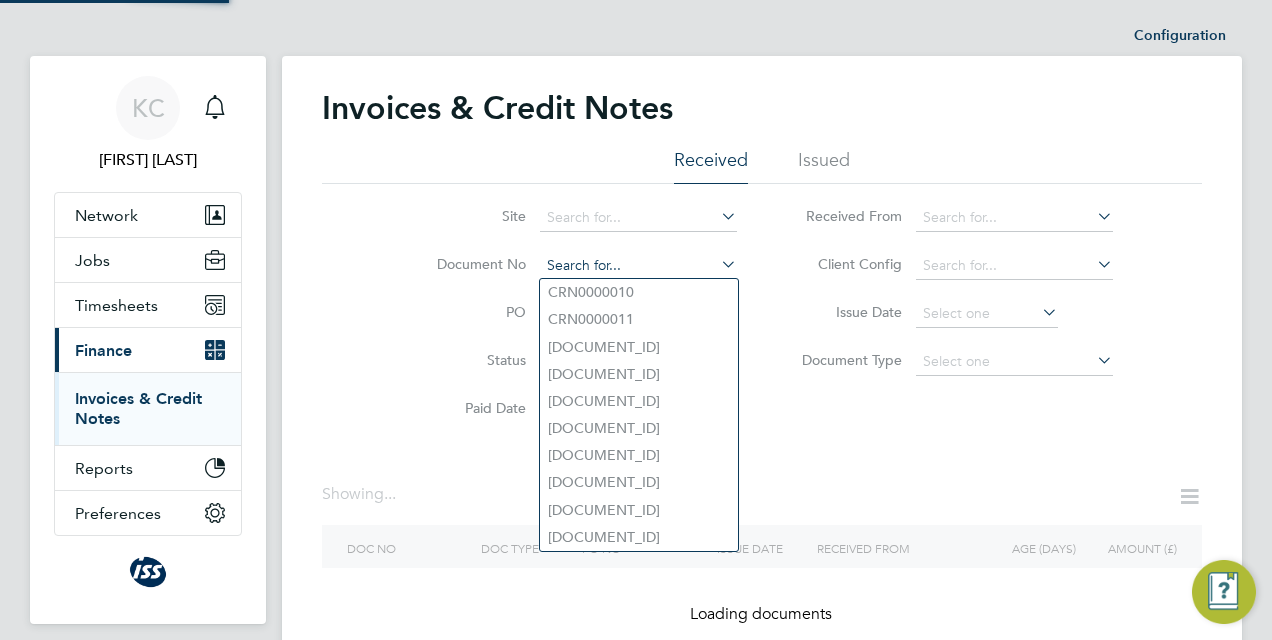 paste on "INV0073172" 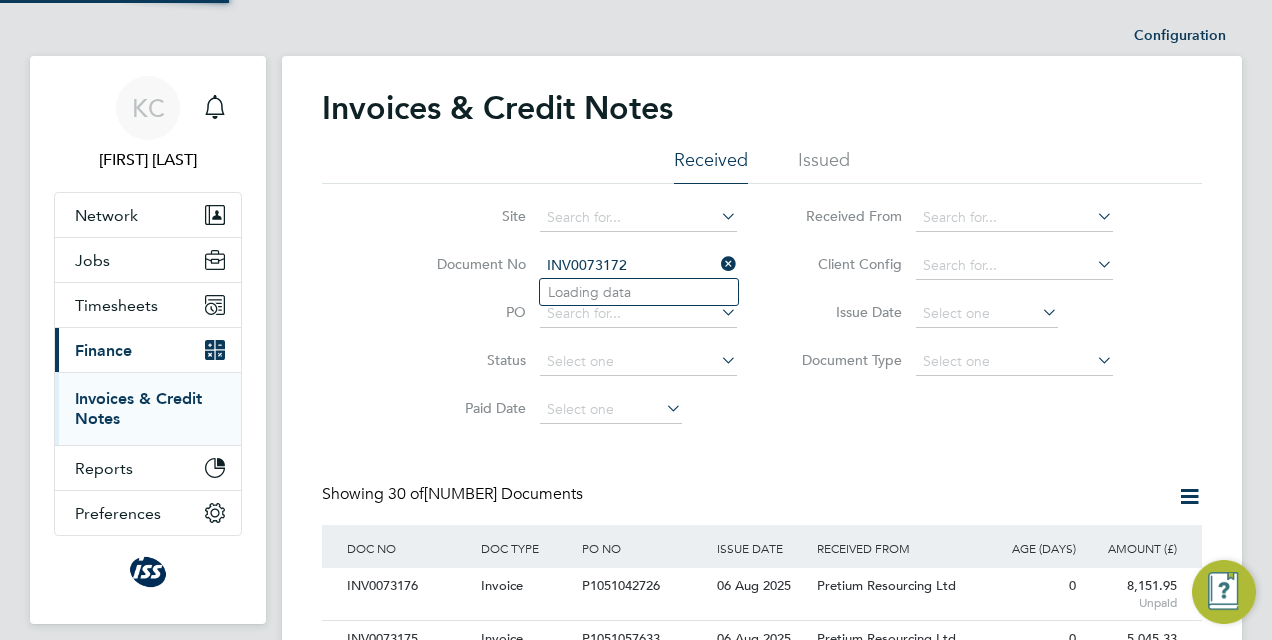 scroll, scrollTop: 10, scrollLeft: 10, axis: both 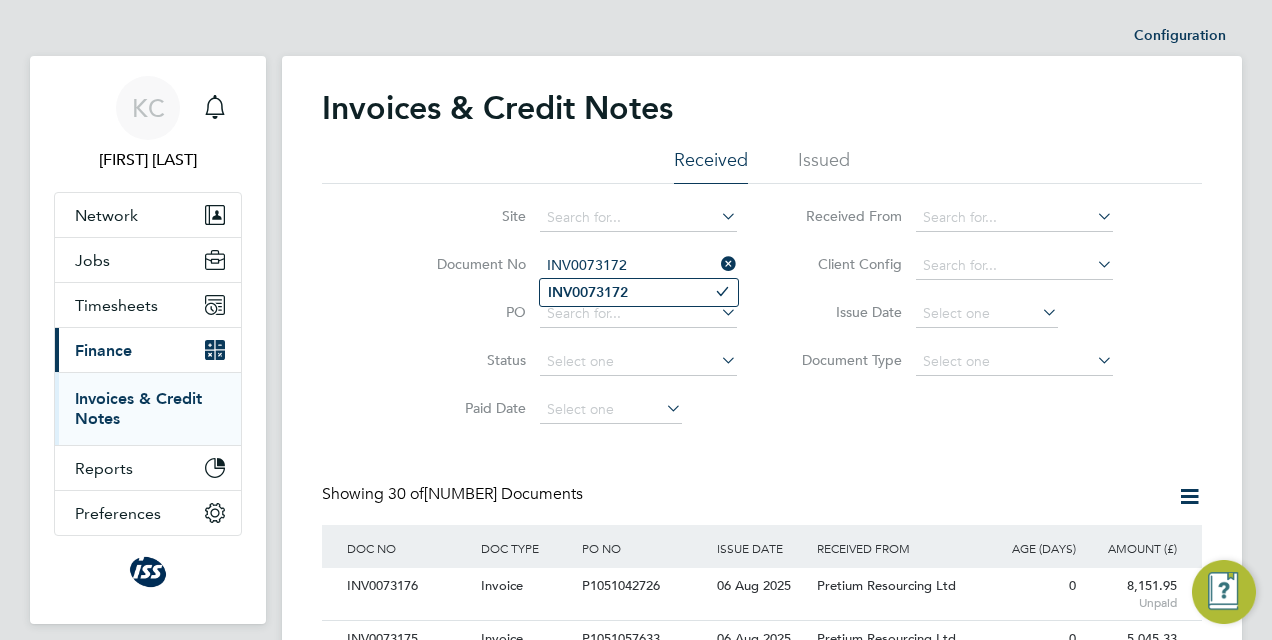 type on "INV0073172" 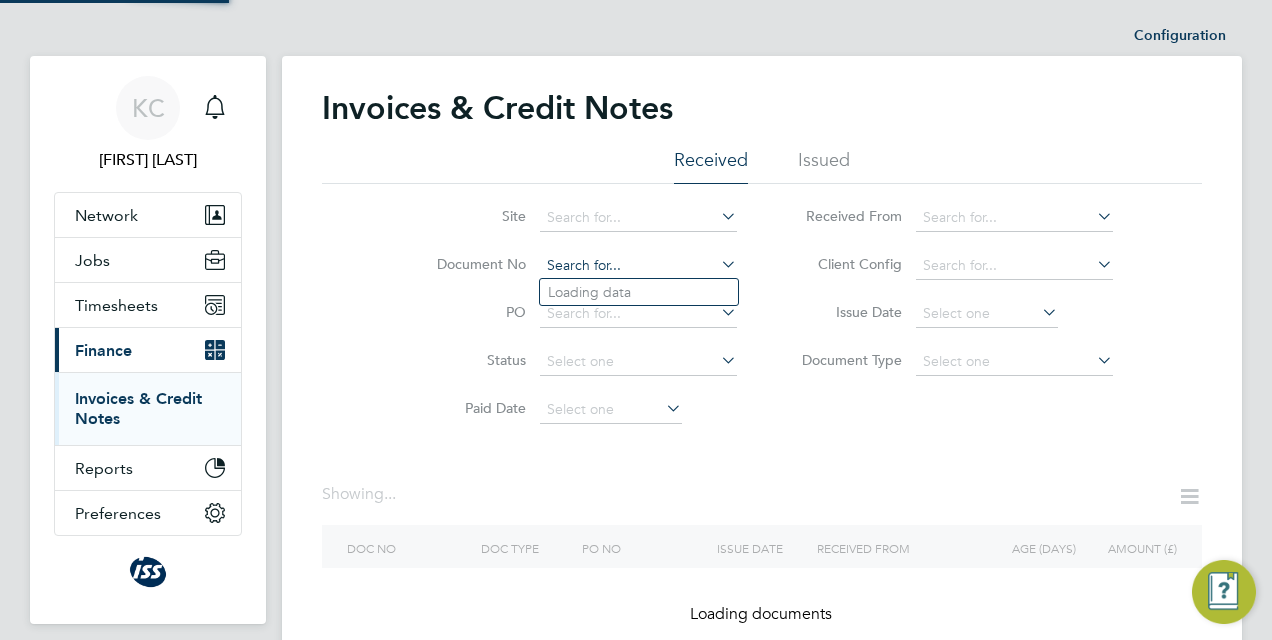 click 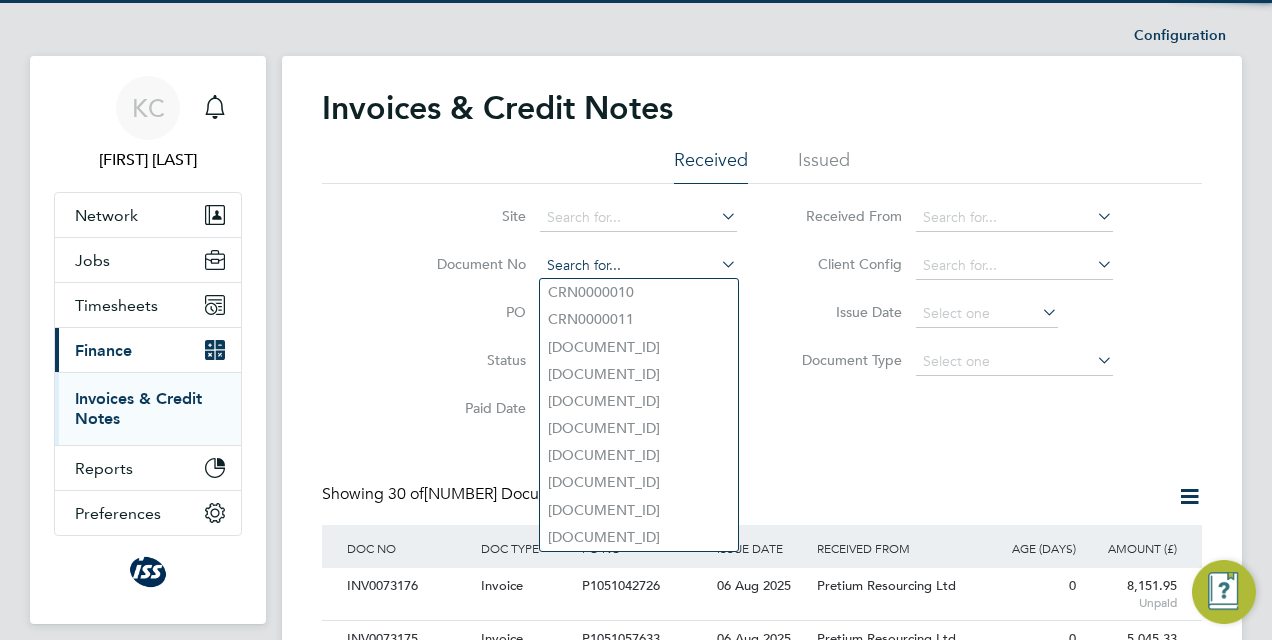 paste on "INV0073172" 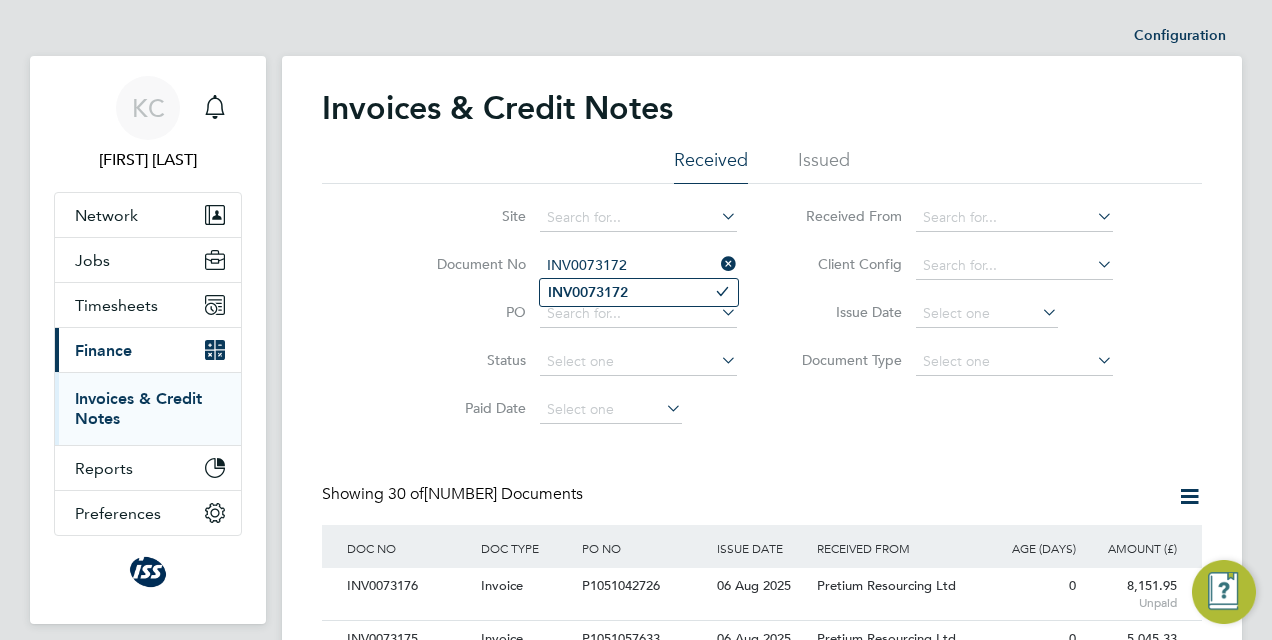 type on "INV0073172" 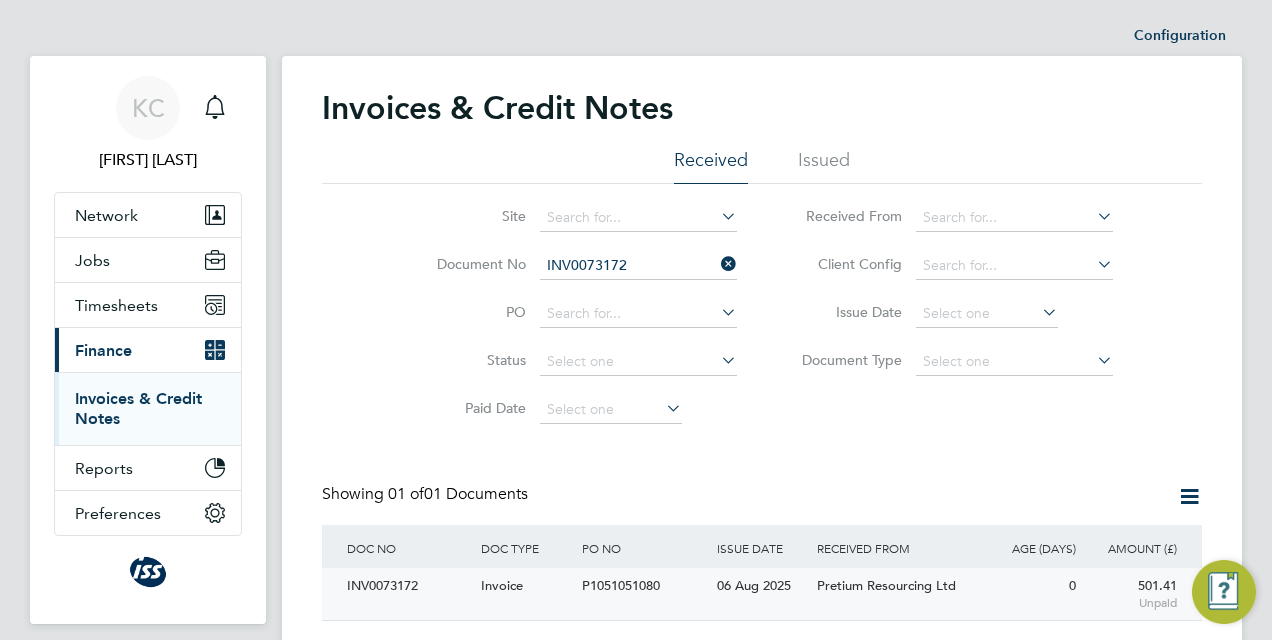 click on "P1051051080" 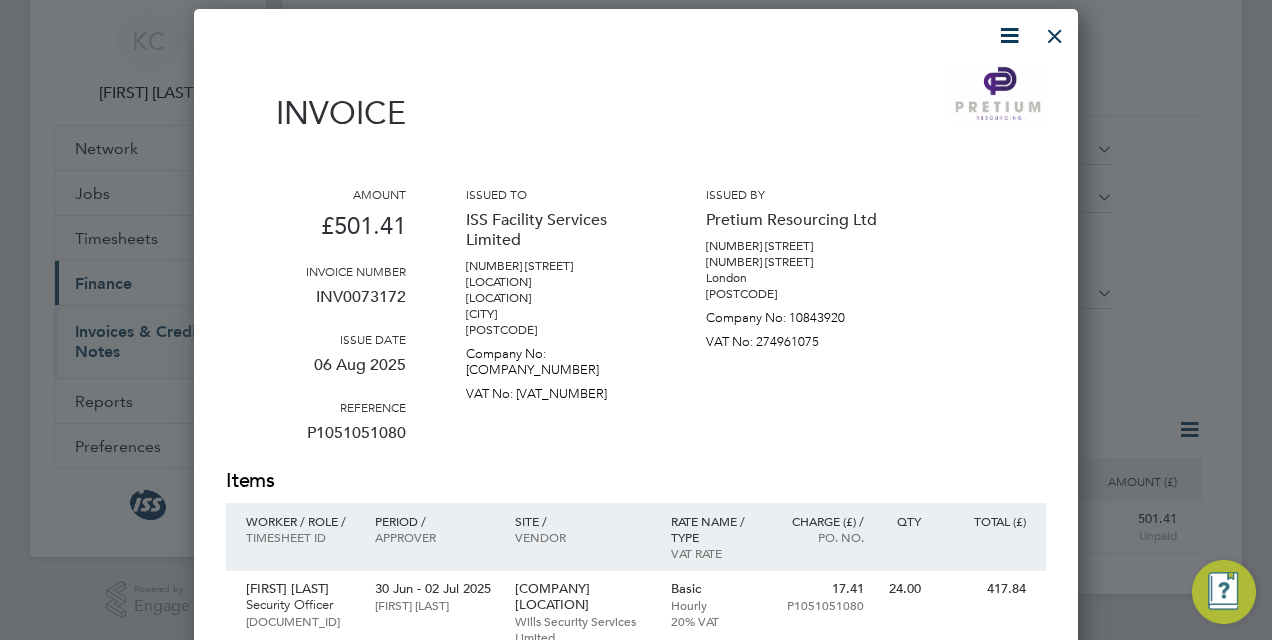 click at bounding box center (1009, 35) 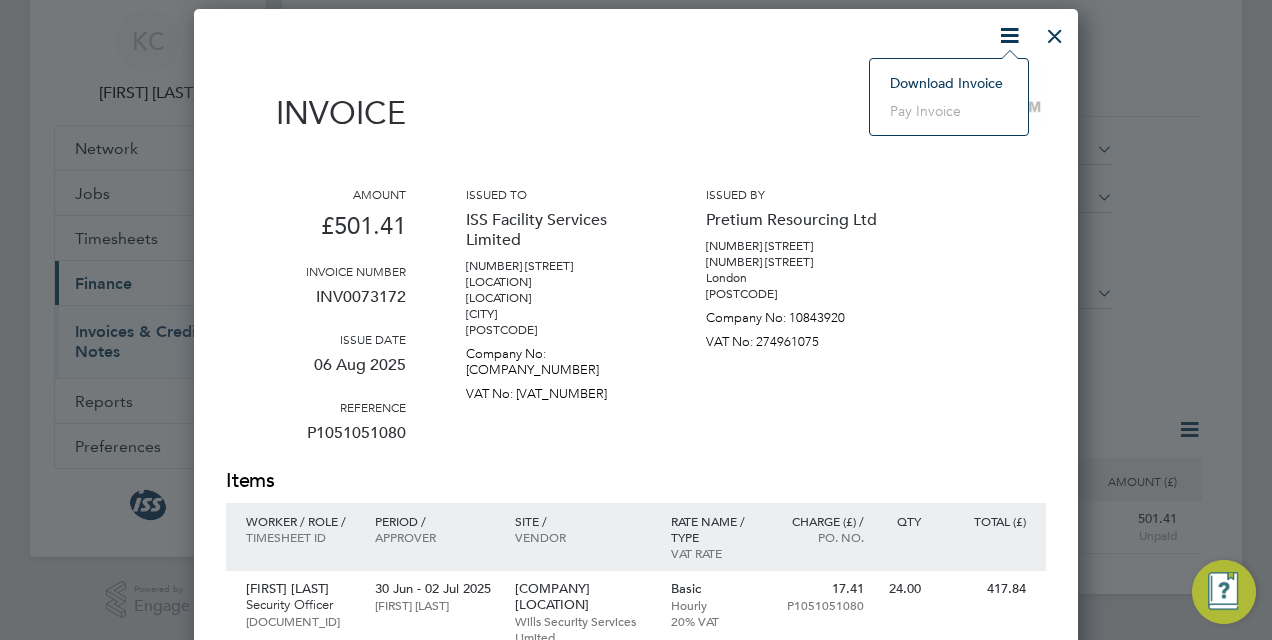 click on "Download Invoice" 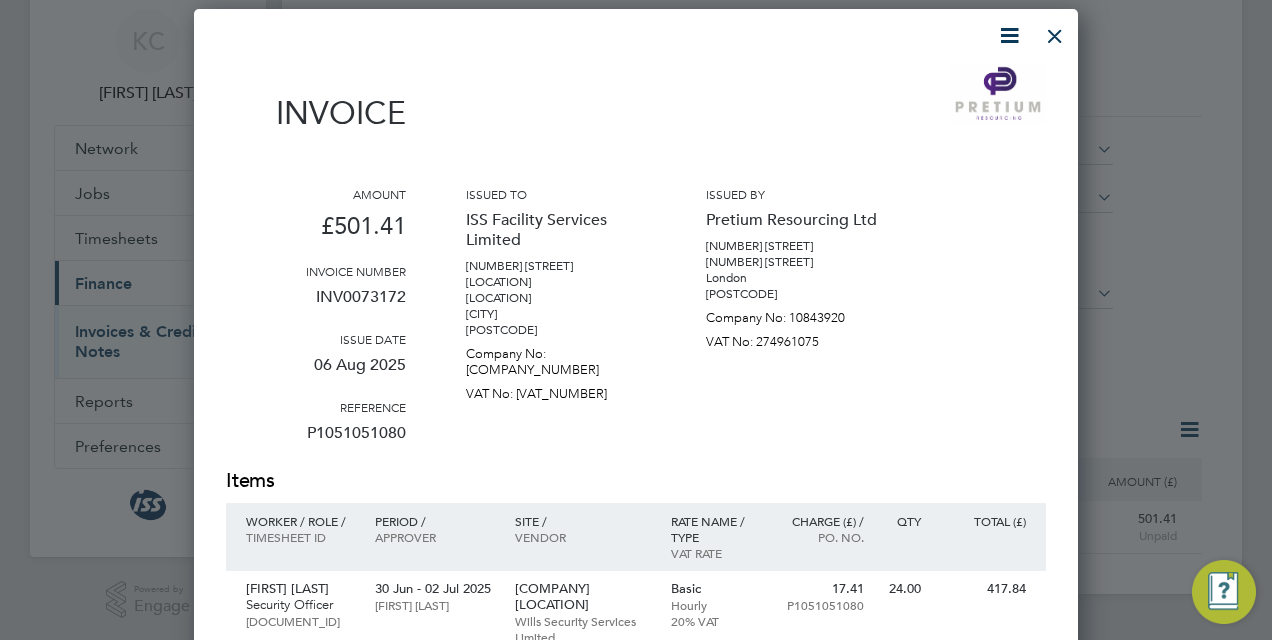click at bounding box center (1055, 31) 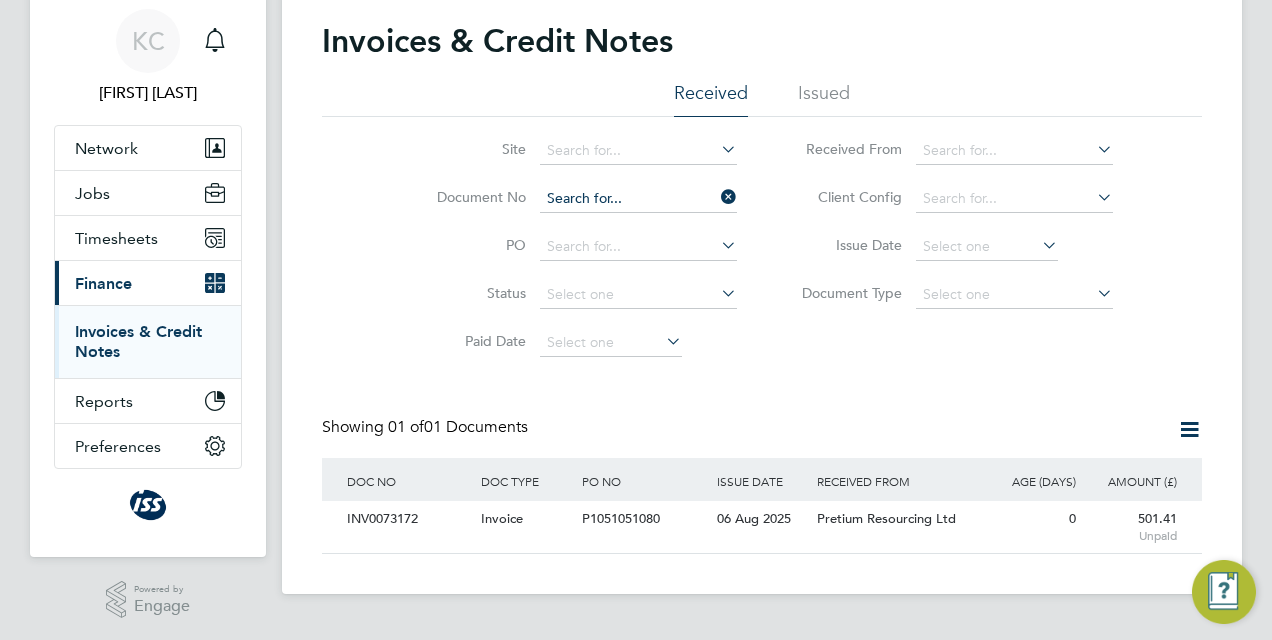 click 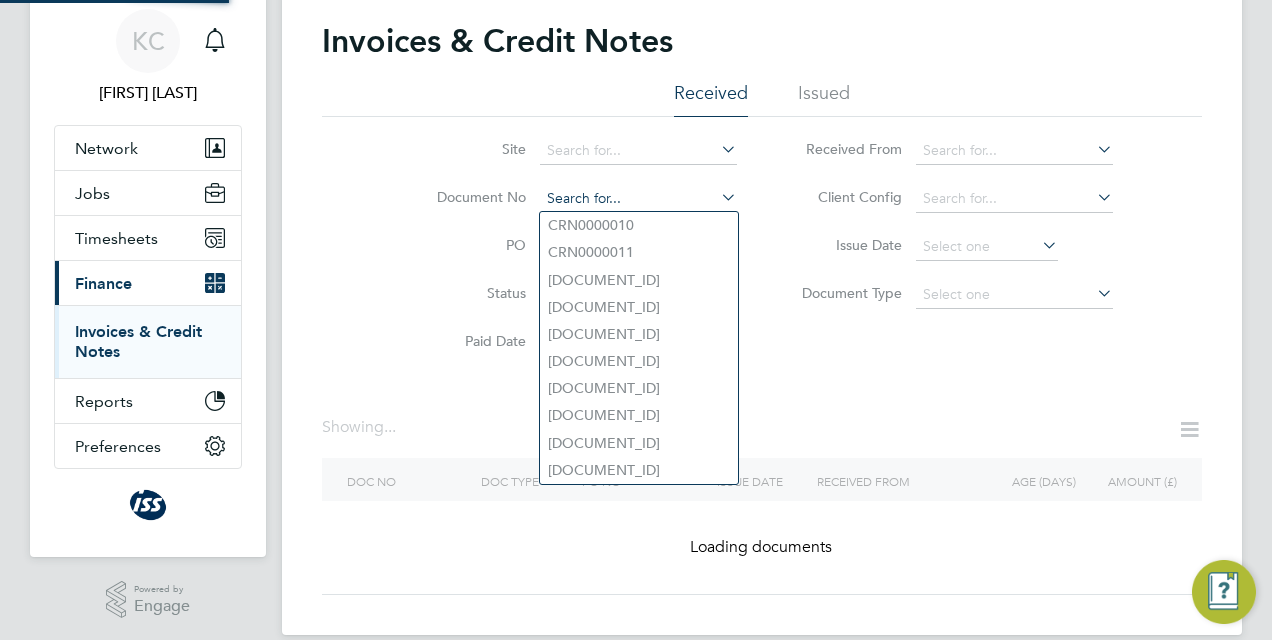 paste on "INV0073171" 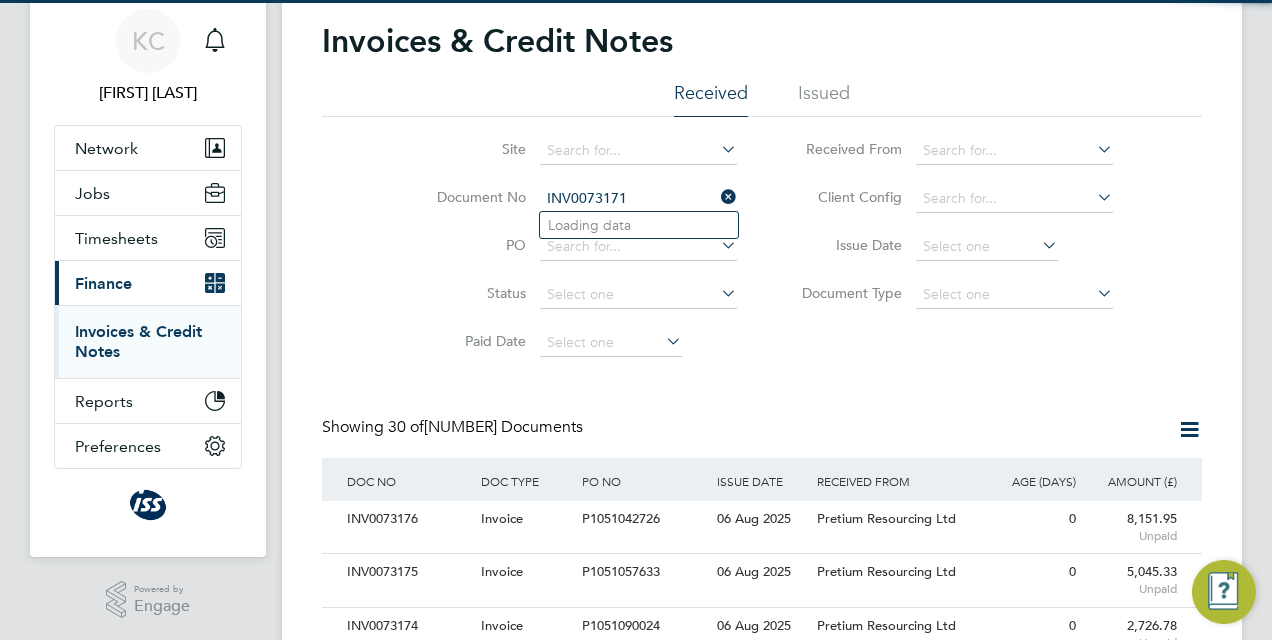 scroll, scrollTop: 10, scrollLeft: 10, axis: both 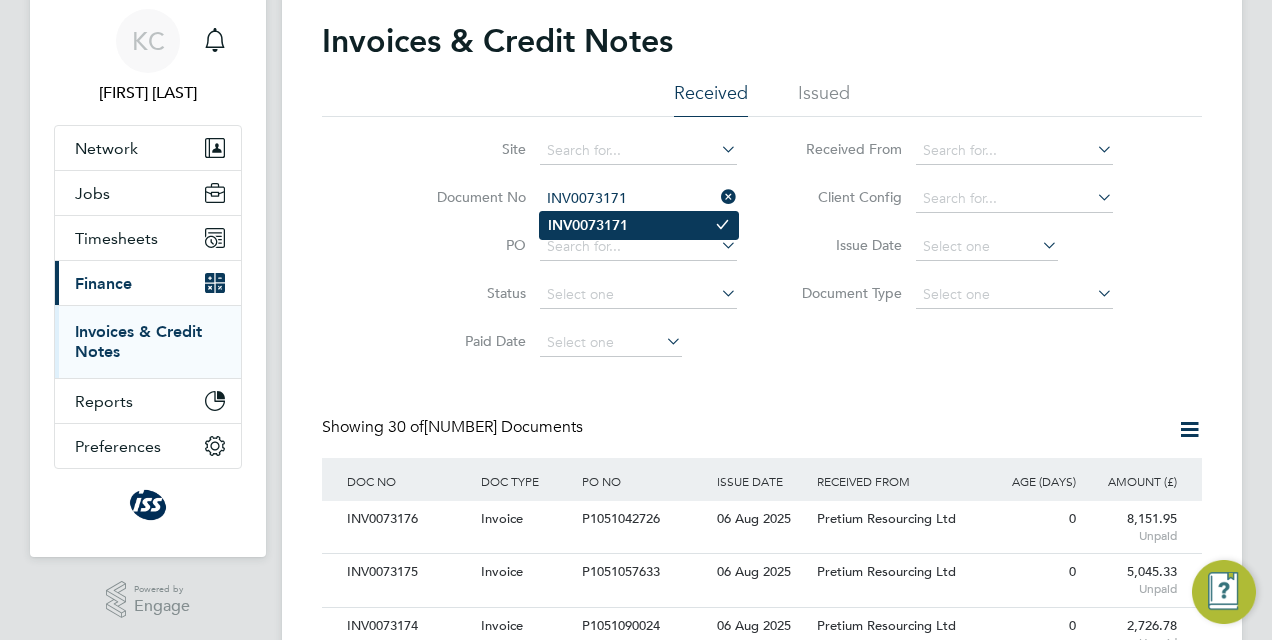 type on "INV0073171" 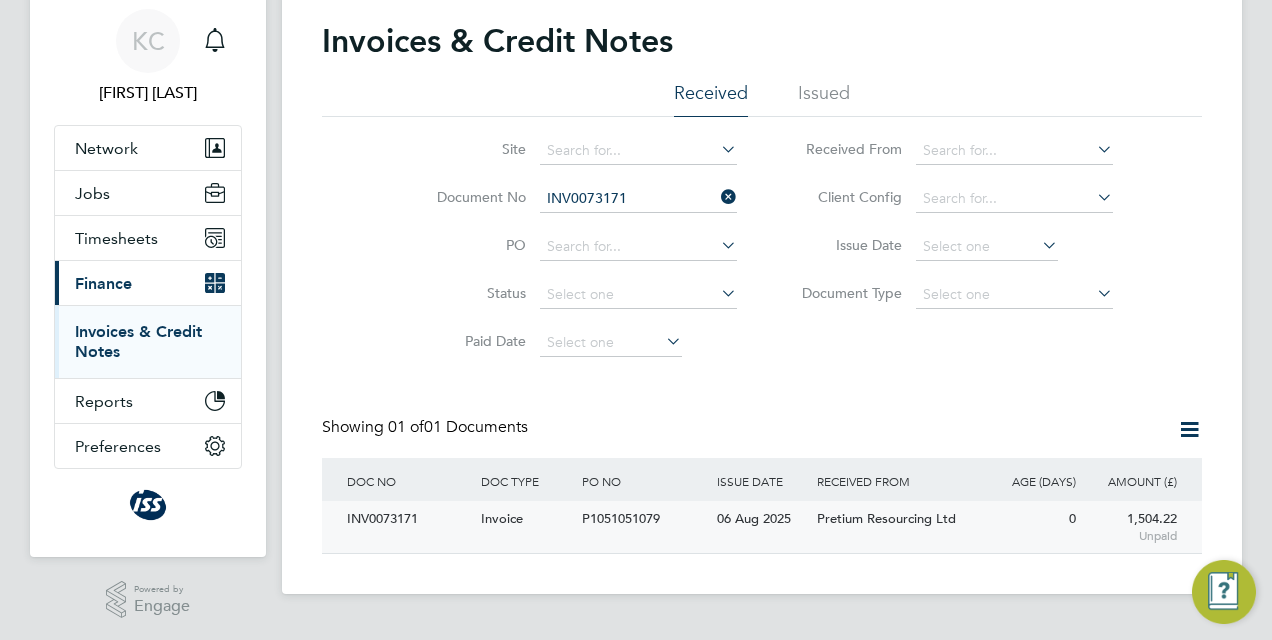click on "06 Aug 2025" 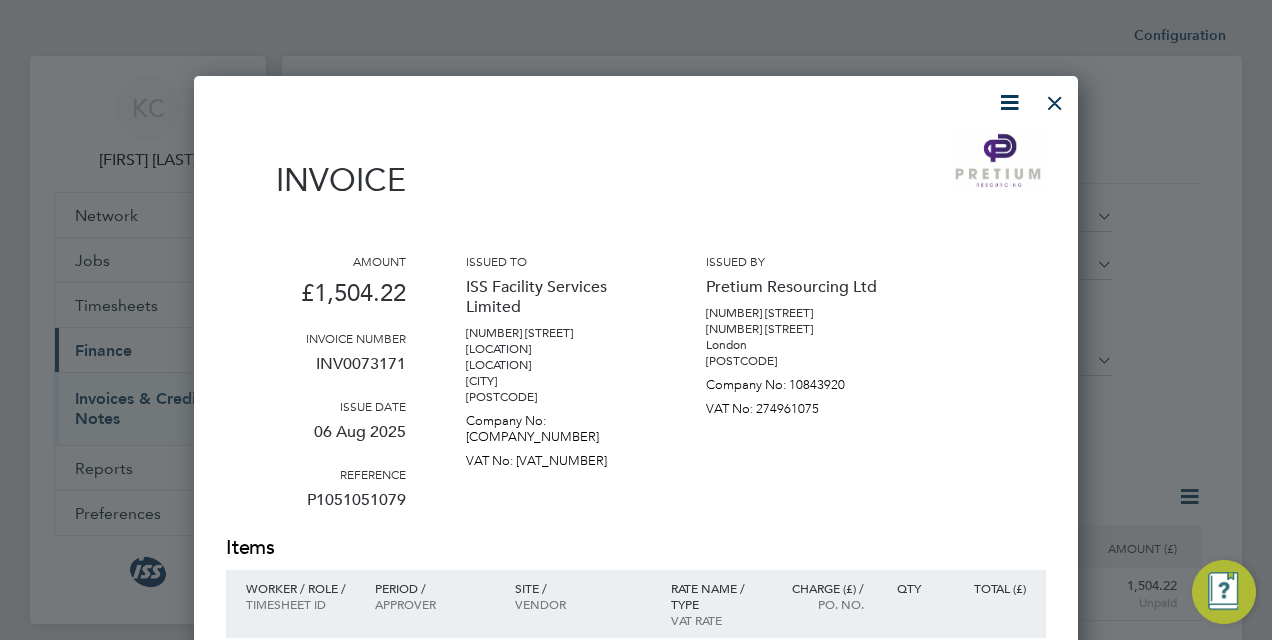 click at bounding box center [1009, 102] 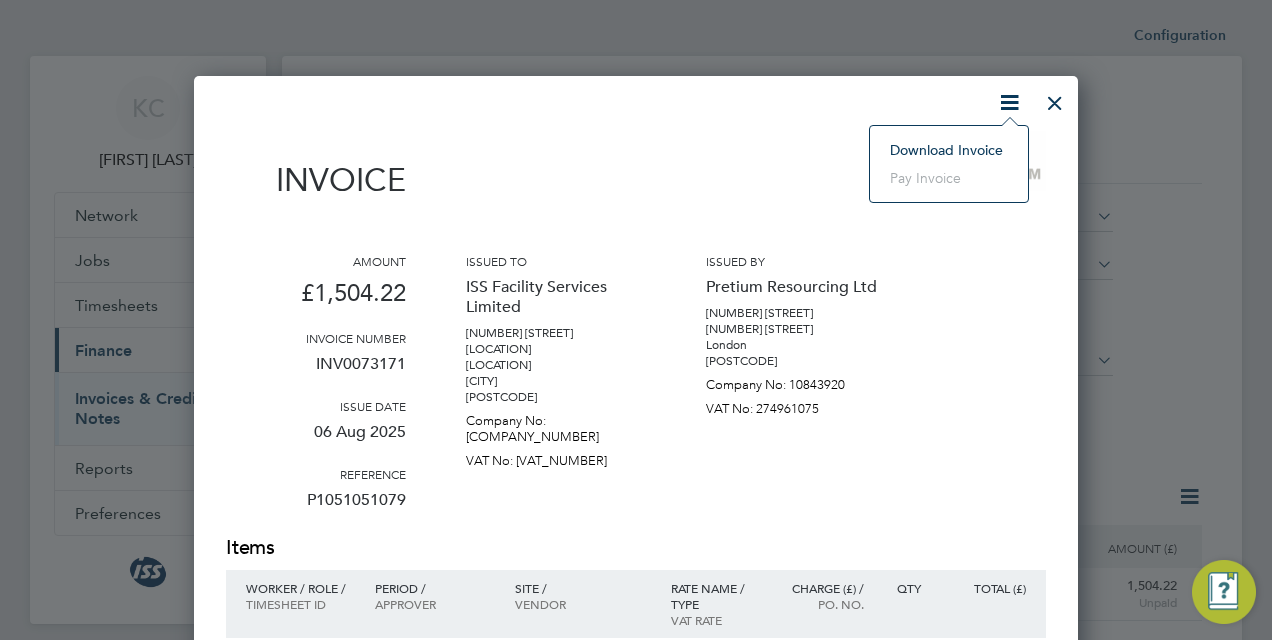 click on "Download Invoice" 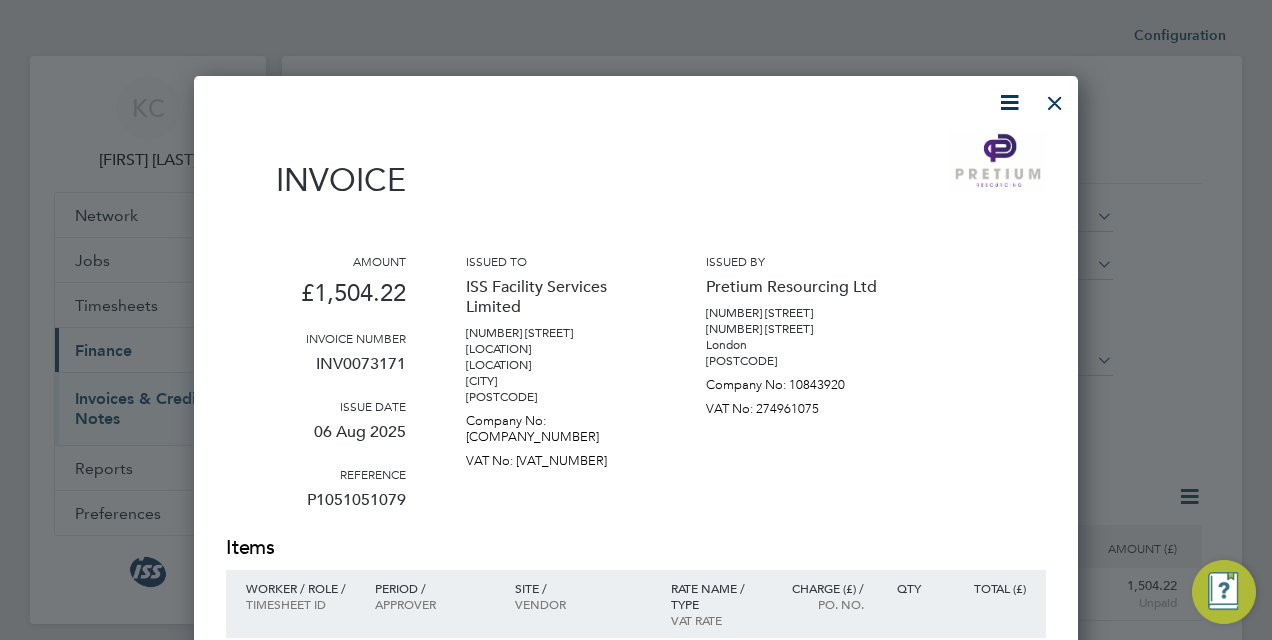 click at bounding box center (1055, 98) 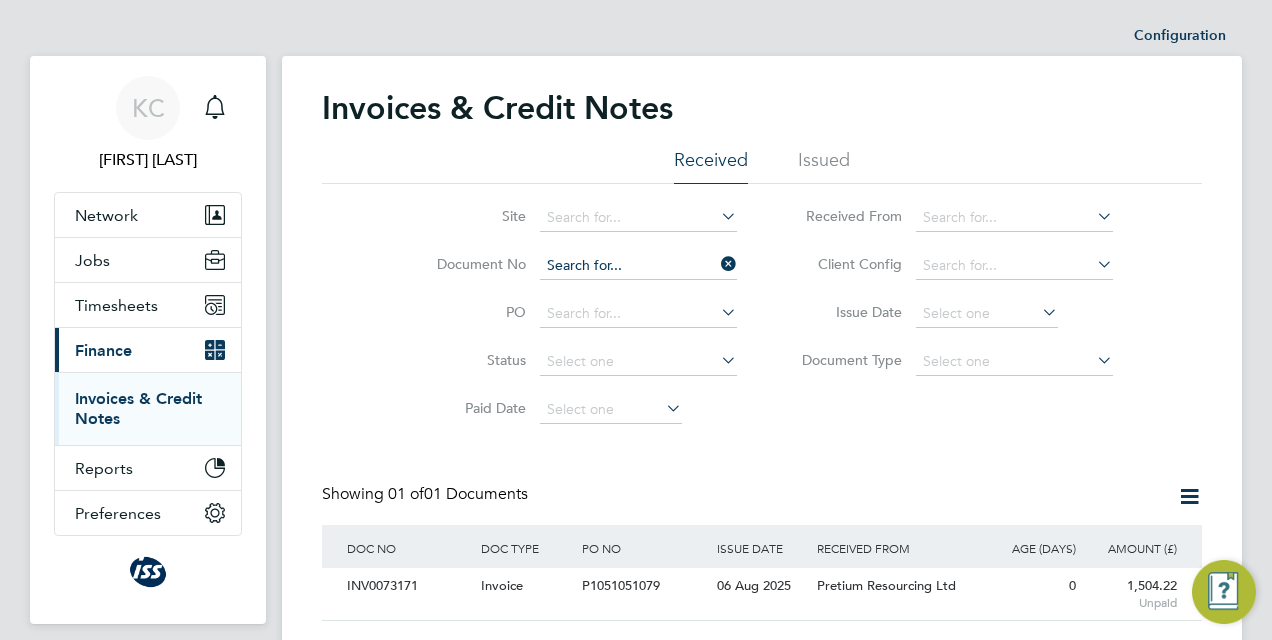 click 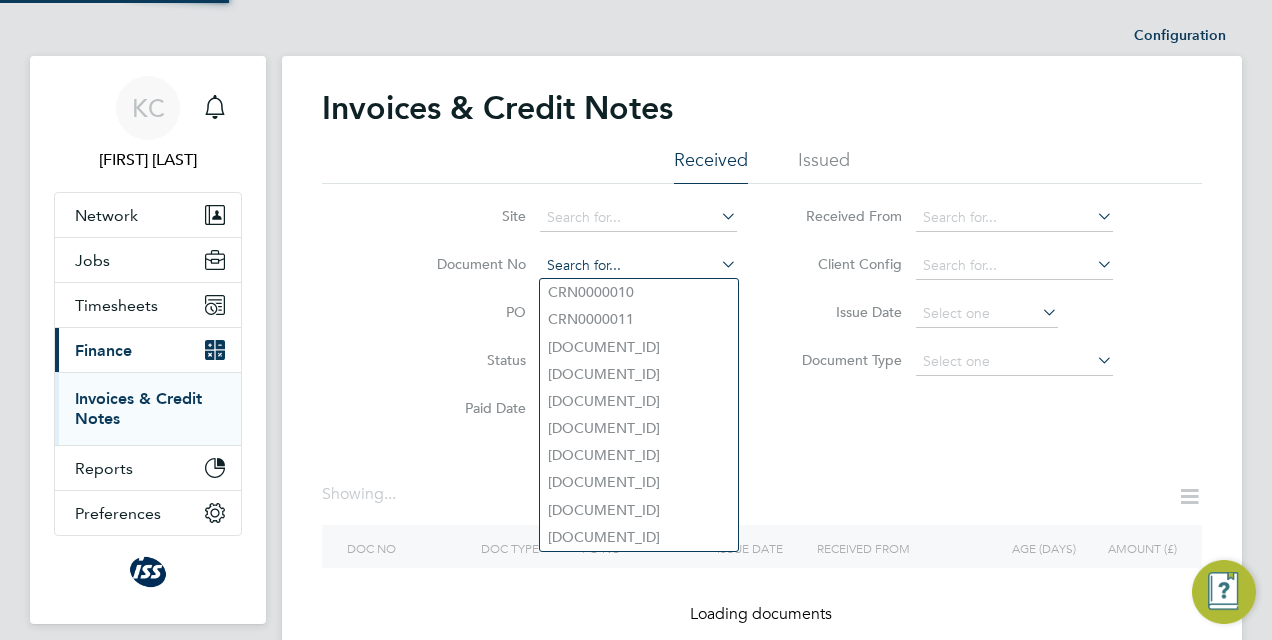 paste on "INV0073170" 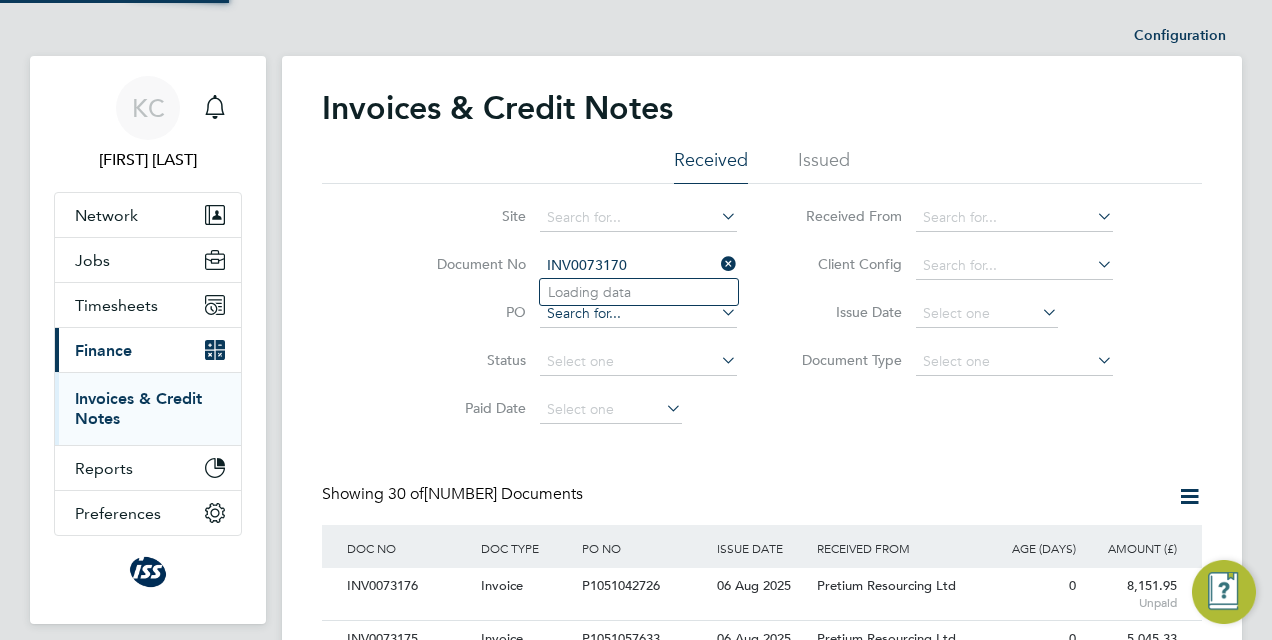 scroll, scrollTop: 10, scrollLeft: 10, axis: both 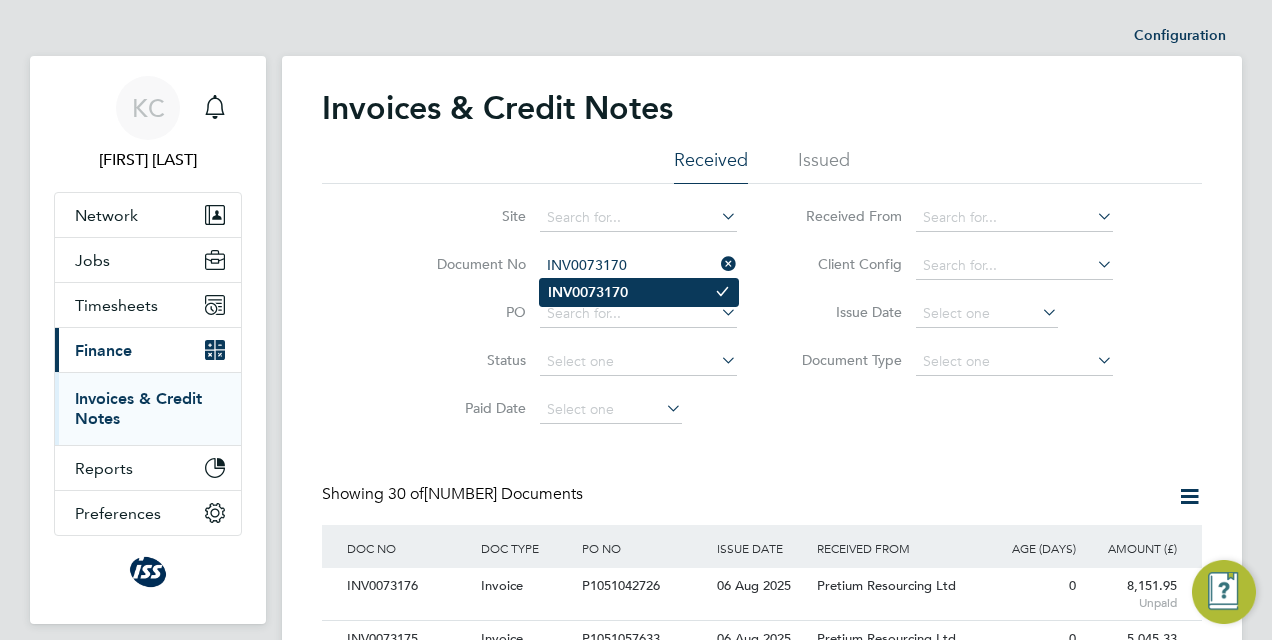 type on "INV0073170" 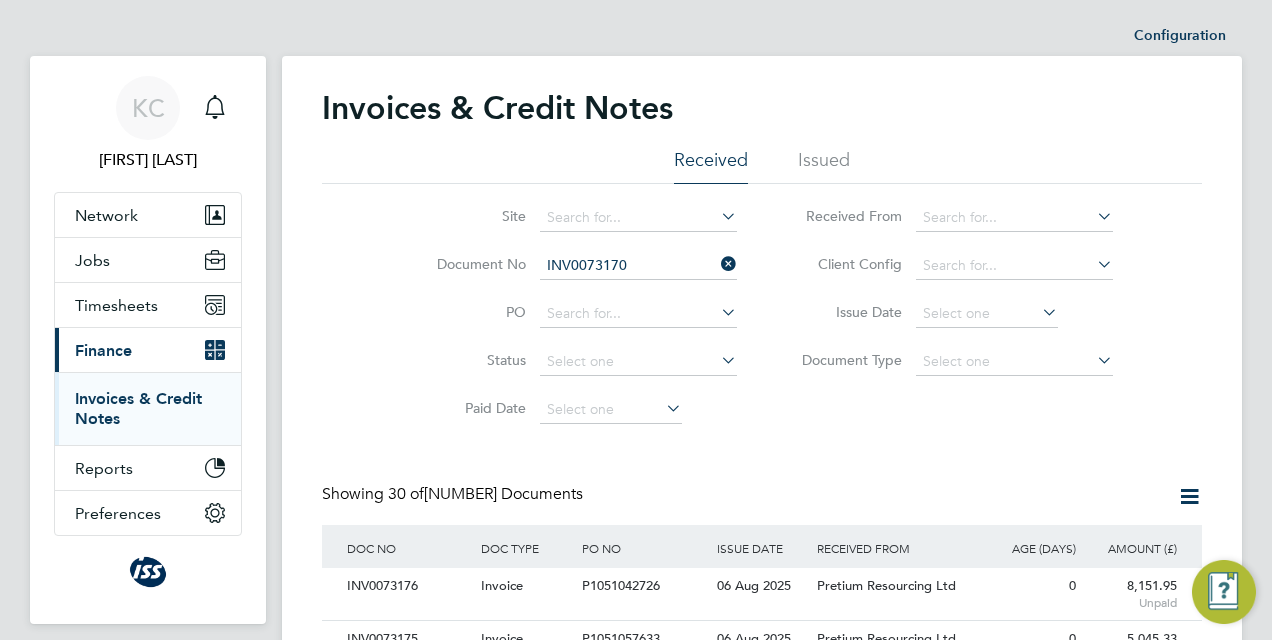 click on "INV0073170" 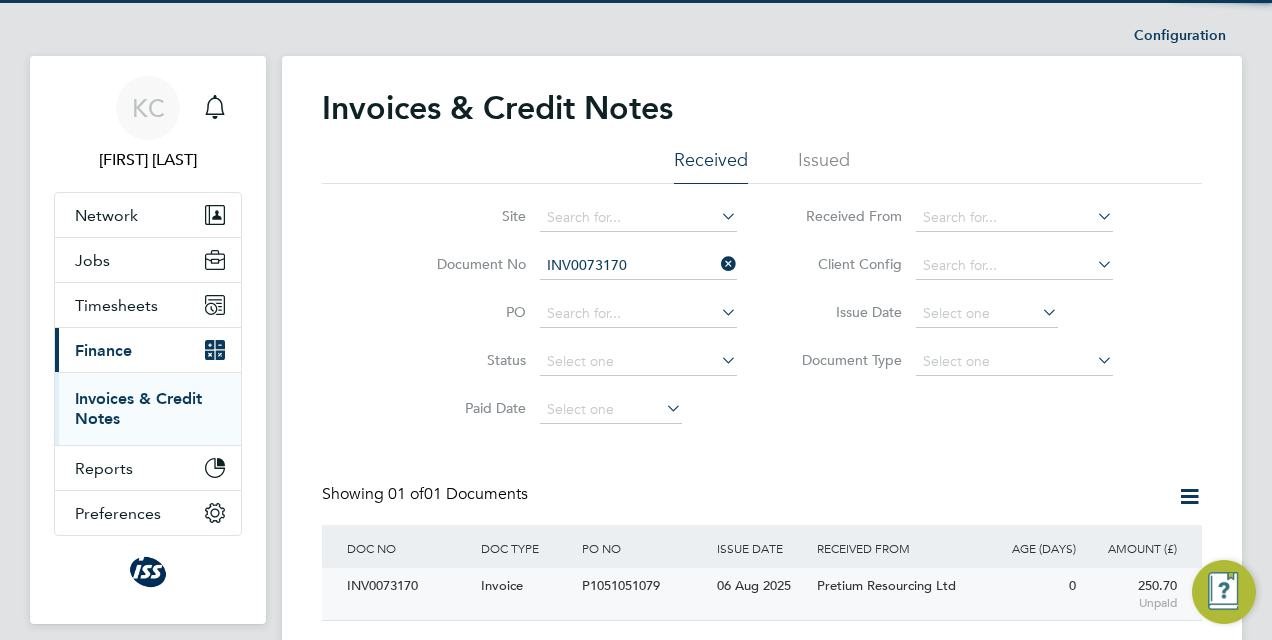 click on "P1051051079" 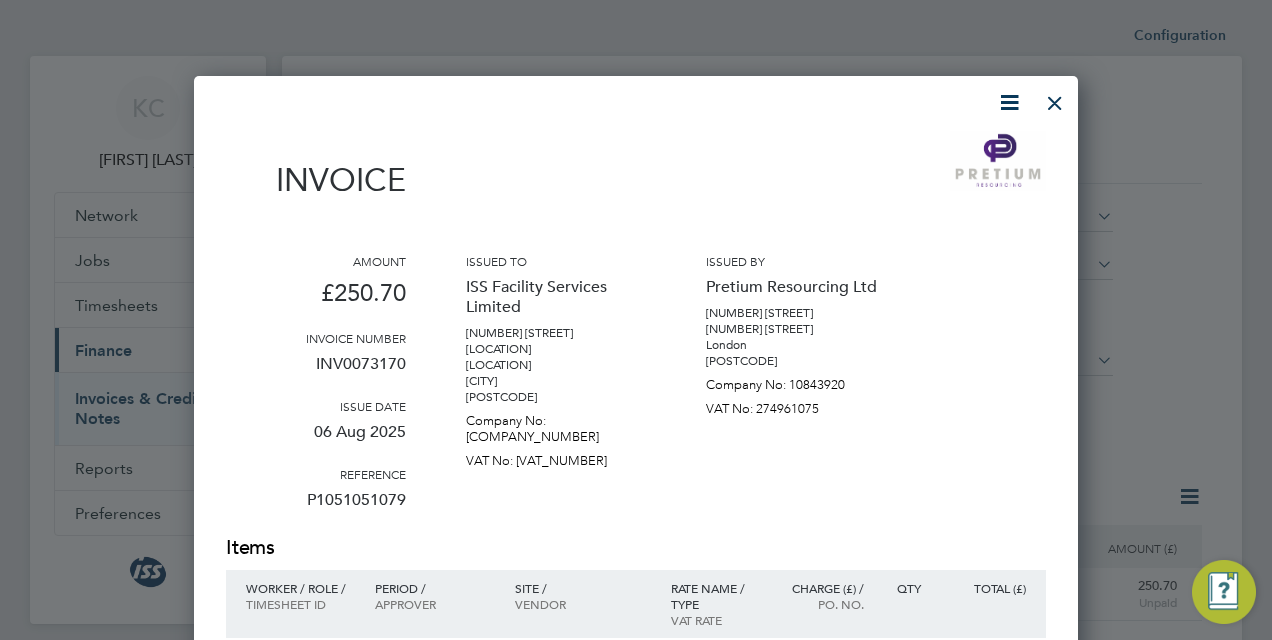 click at bounding box center (1009, 102) 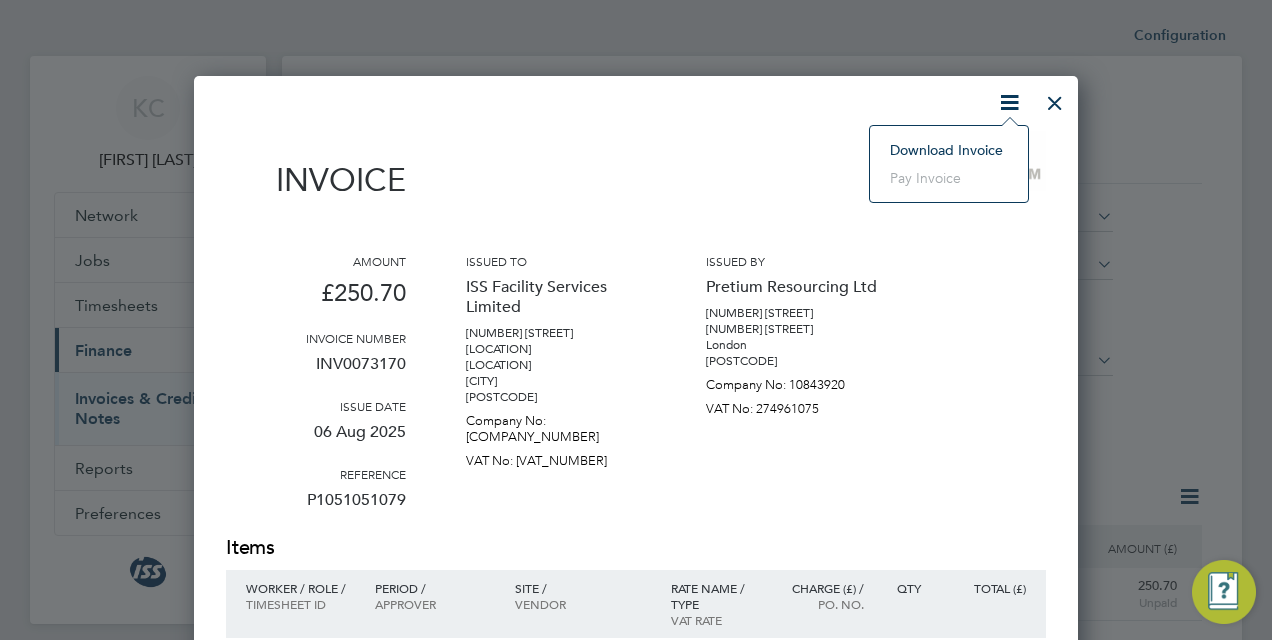 click on "Download Invoice" 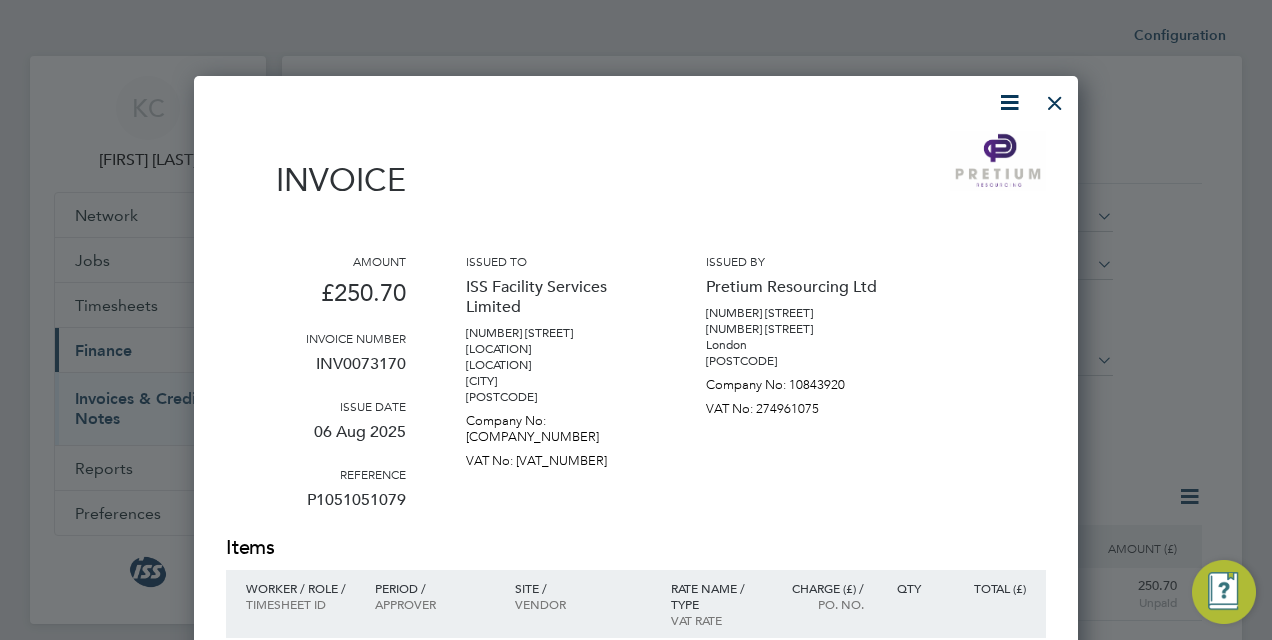 click at bounding box center [1055, 98] 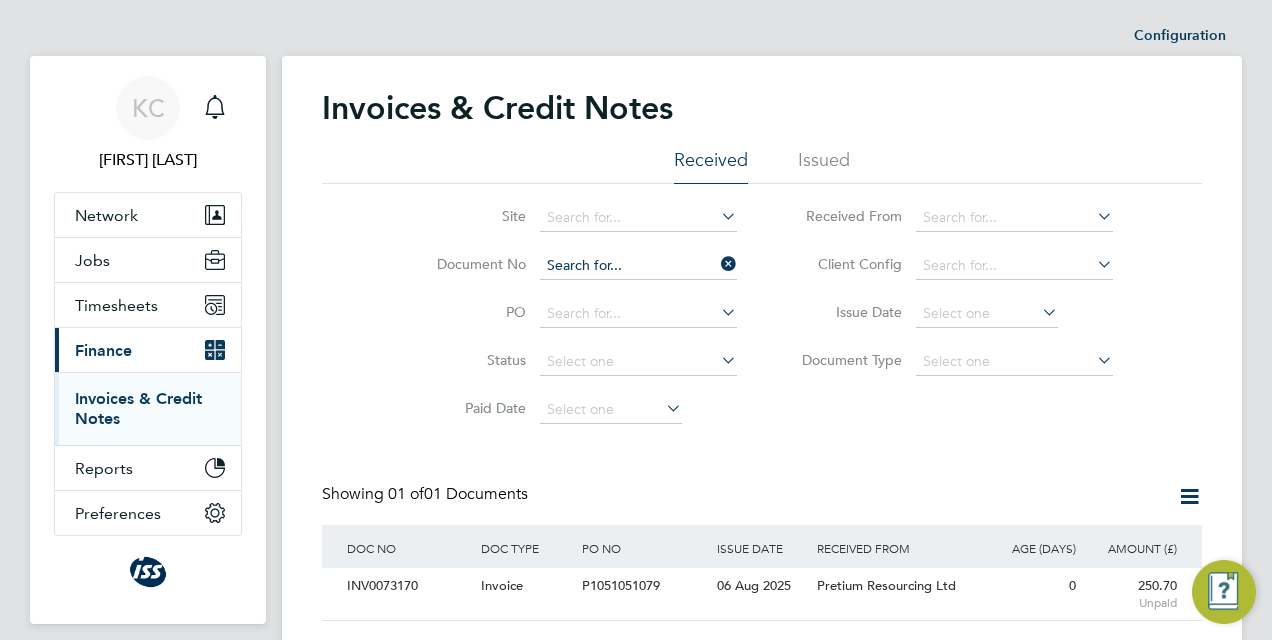 click 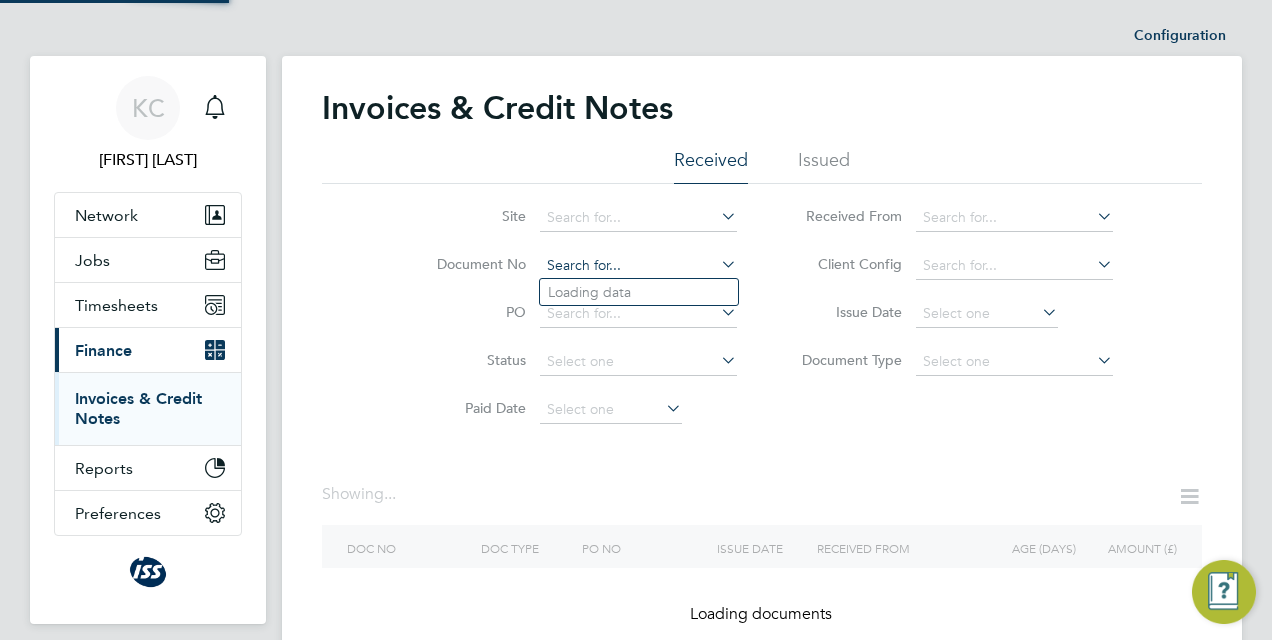 paste on "INV0073169" 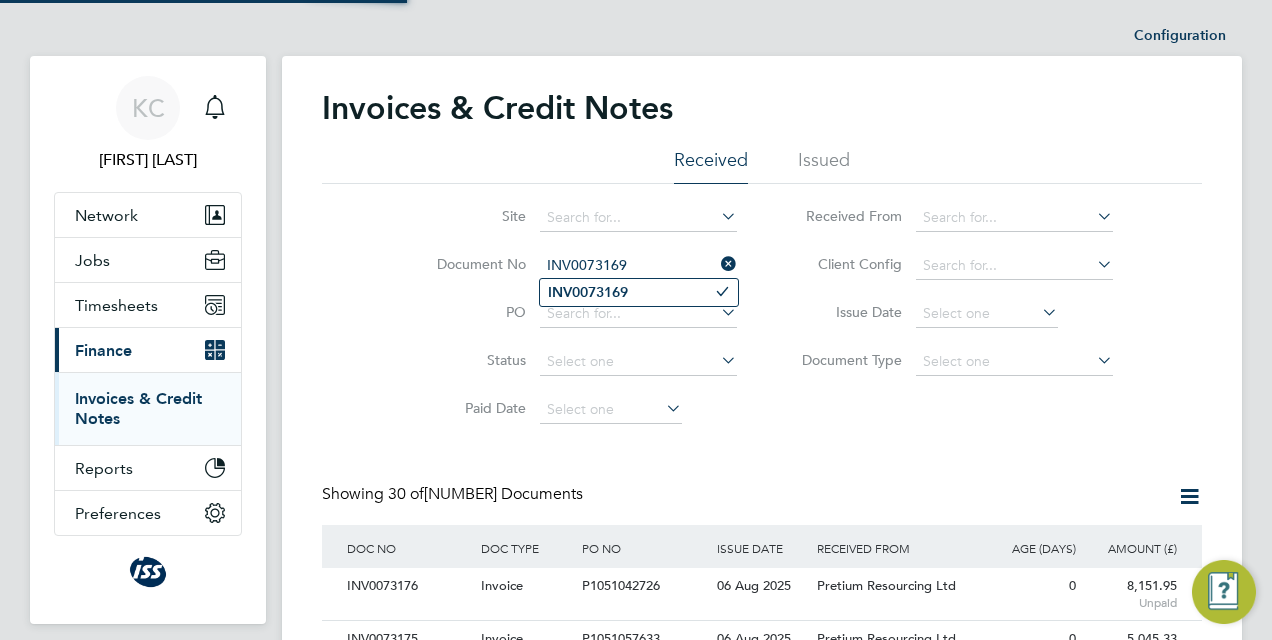 type on "INV0073169" 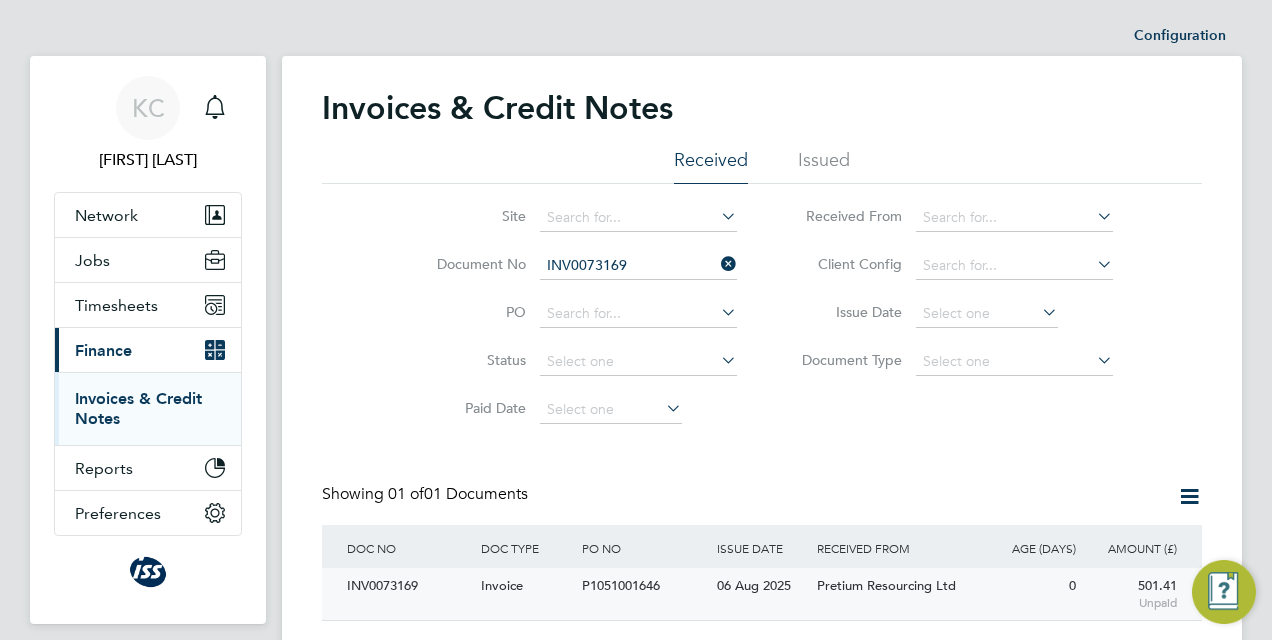 click on "06 Aug 2025" 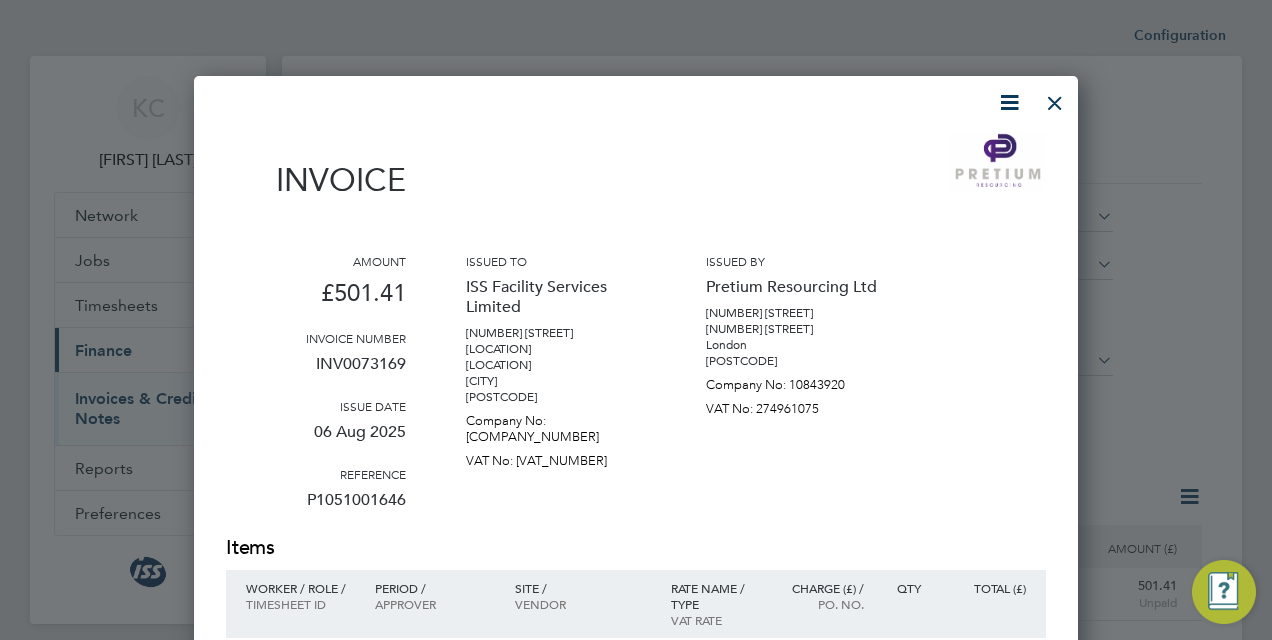 click at bounding box center (1009, 102) 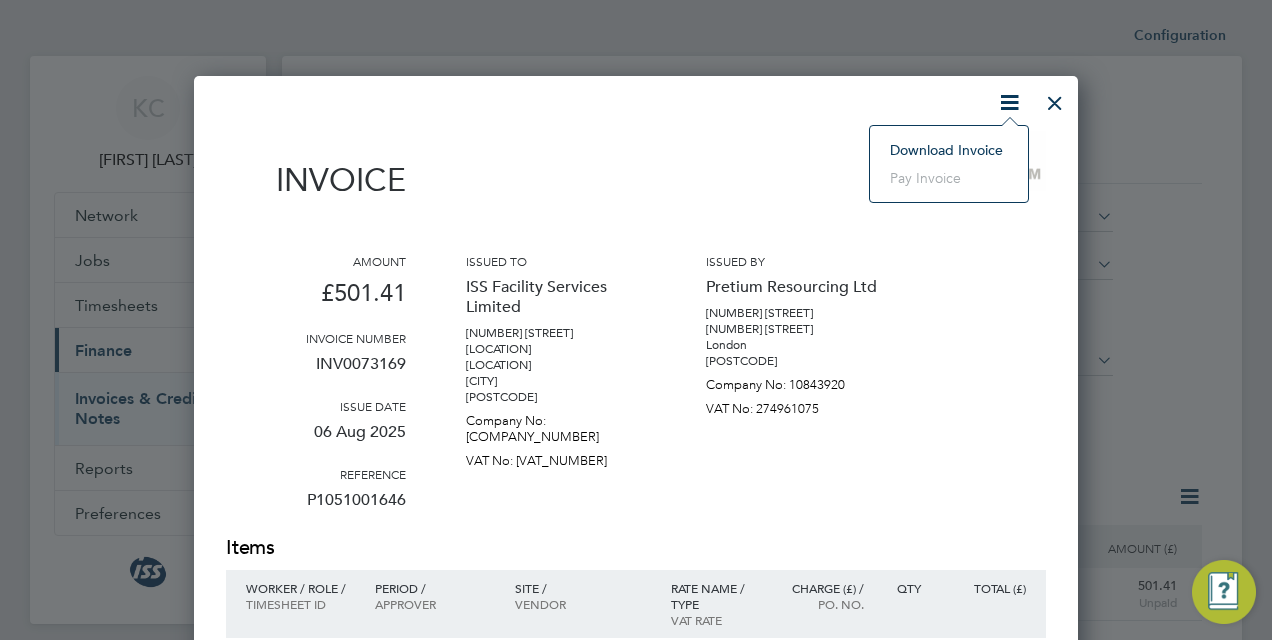 click on "Download Invoice" 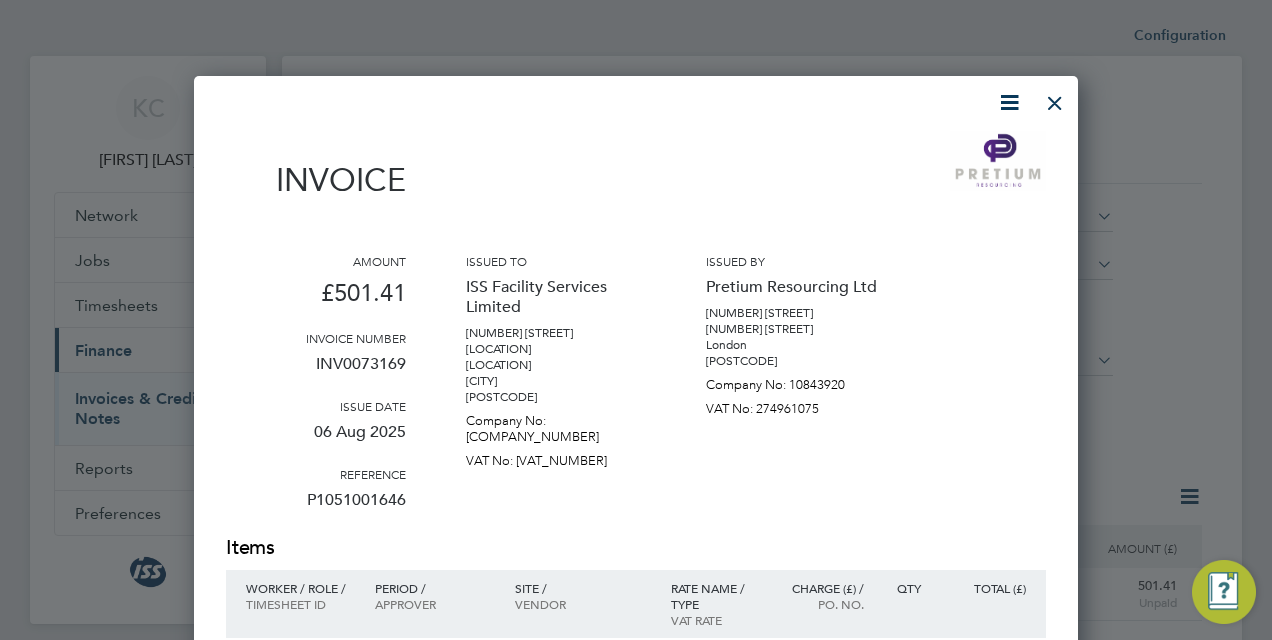 click at bounding box center (1055, 98) 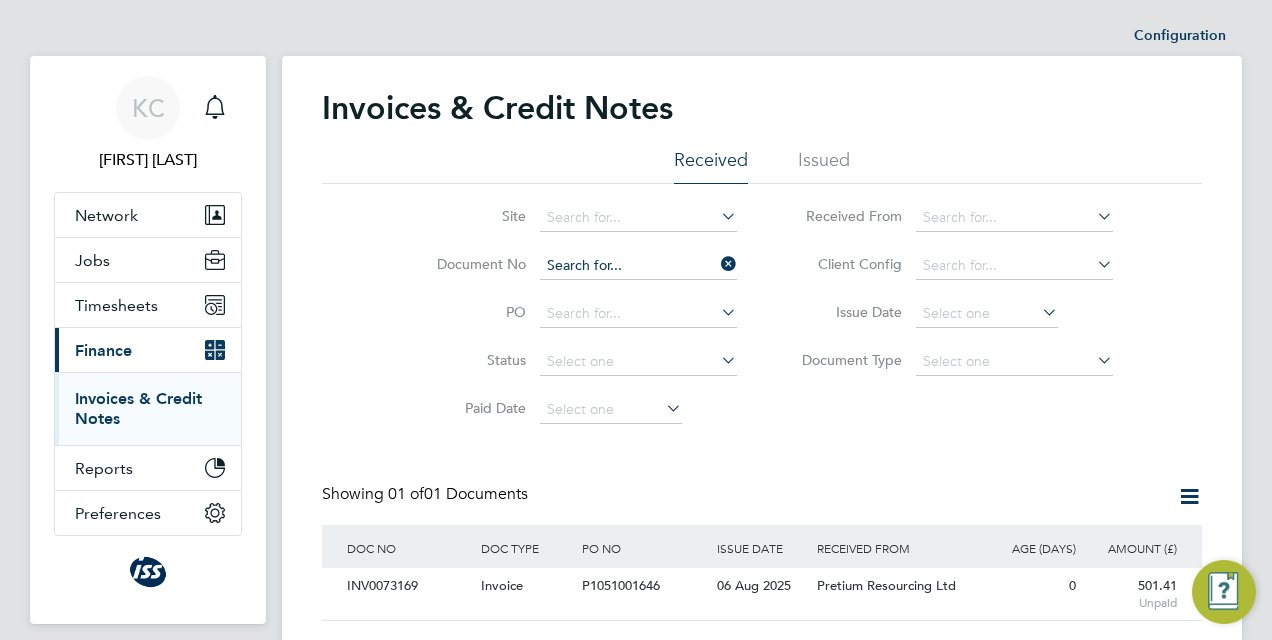 click 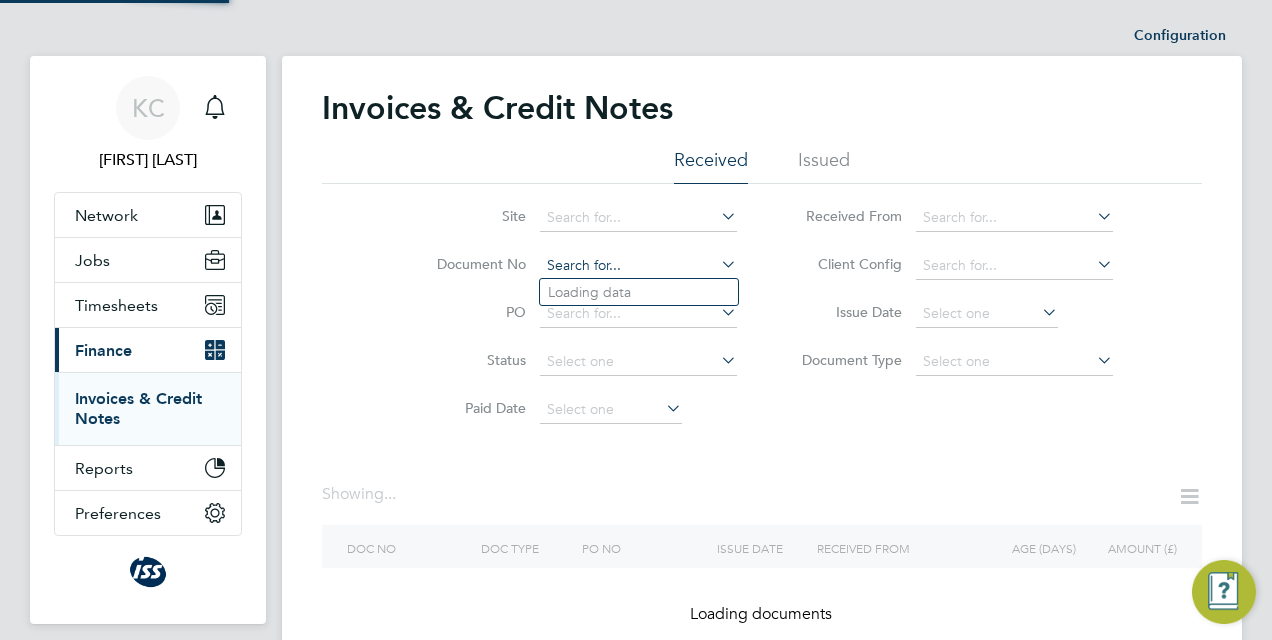 paste on "INV0073168" 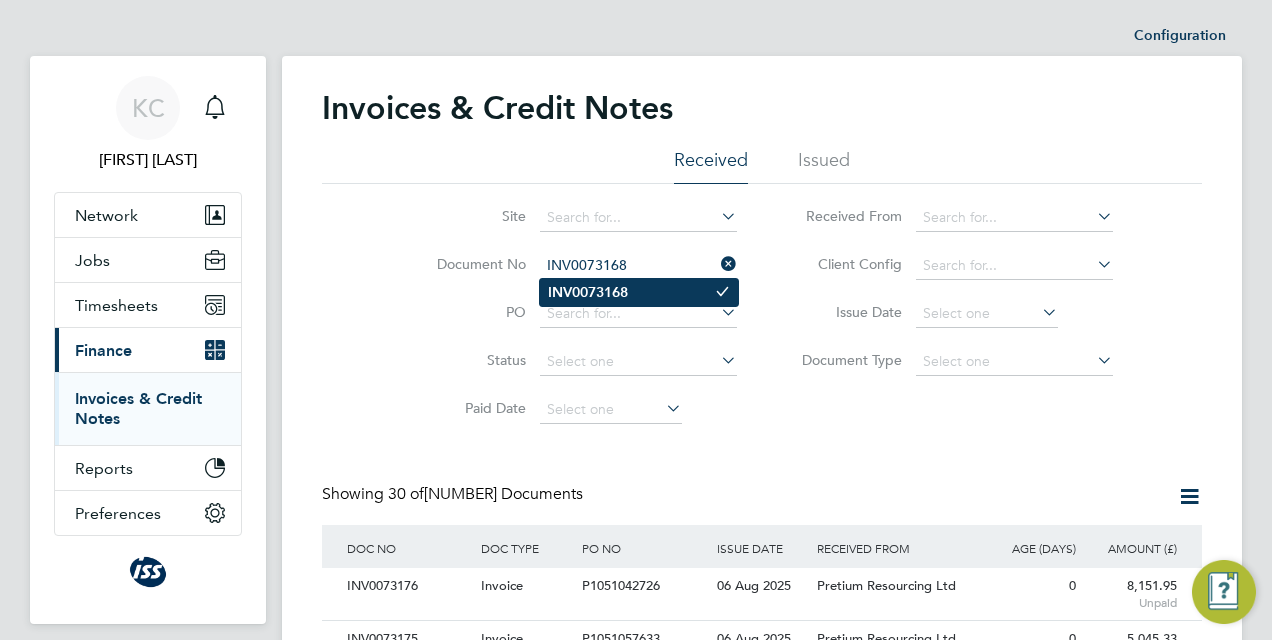 type on "INV0073168" 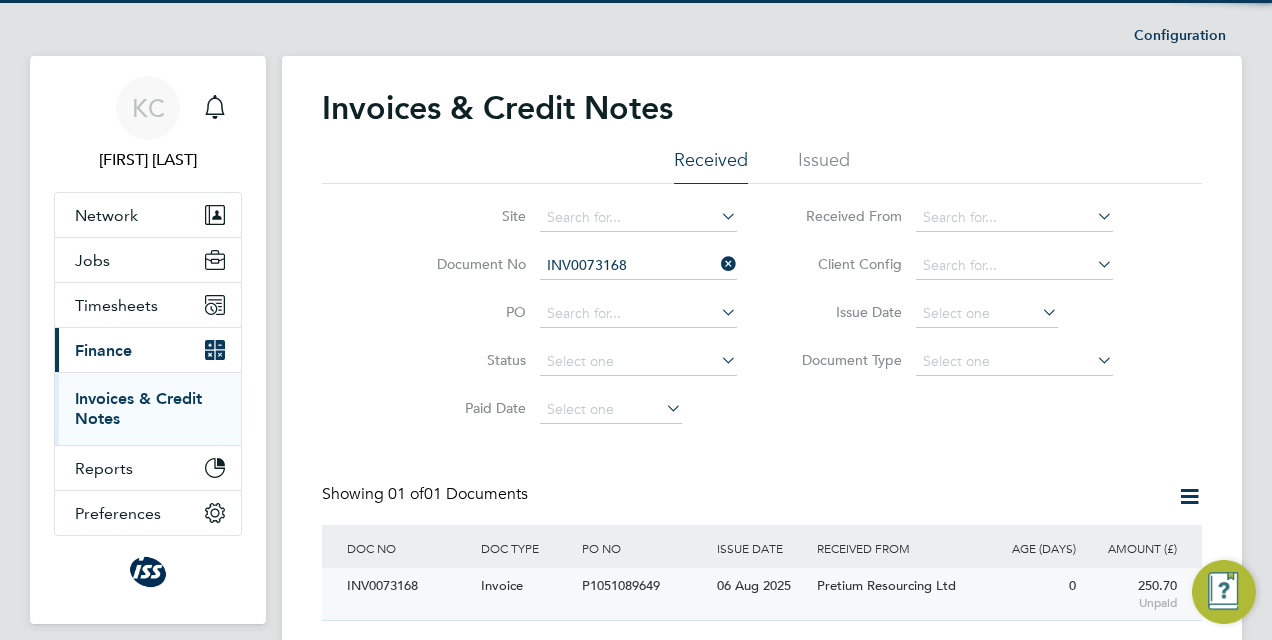 click on "P1051089649" 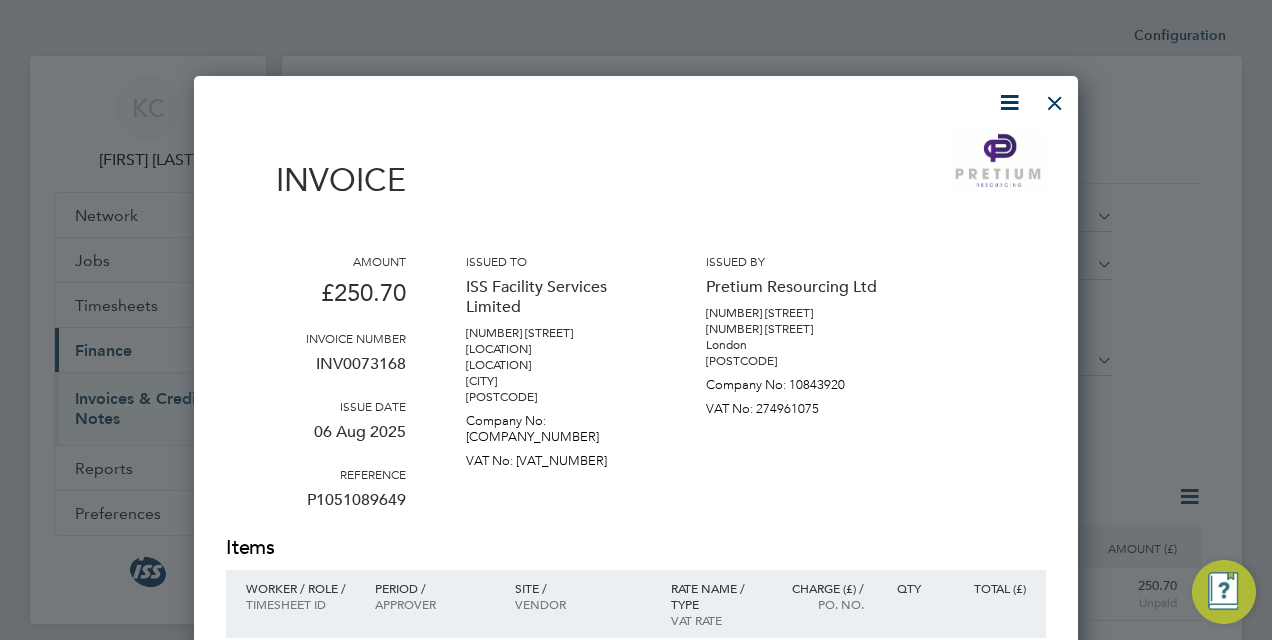click at bounding box center (1009, 102) 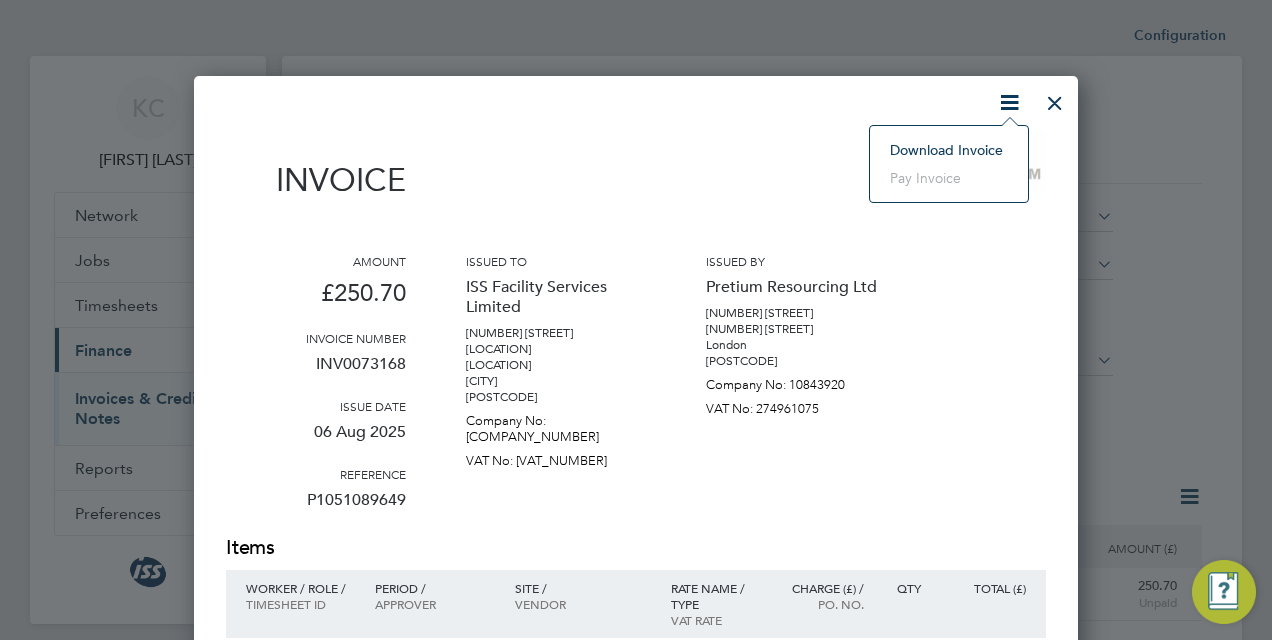 click on "Download Invoice" 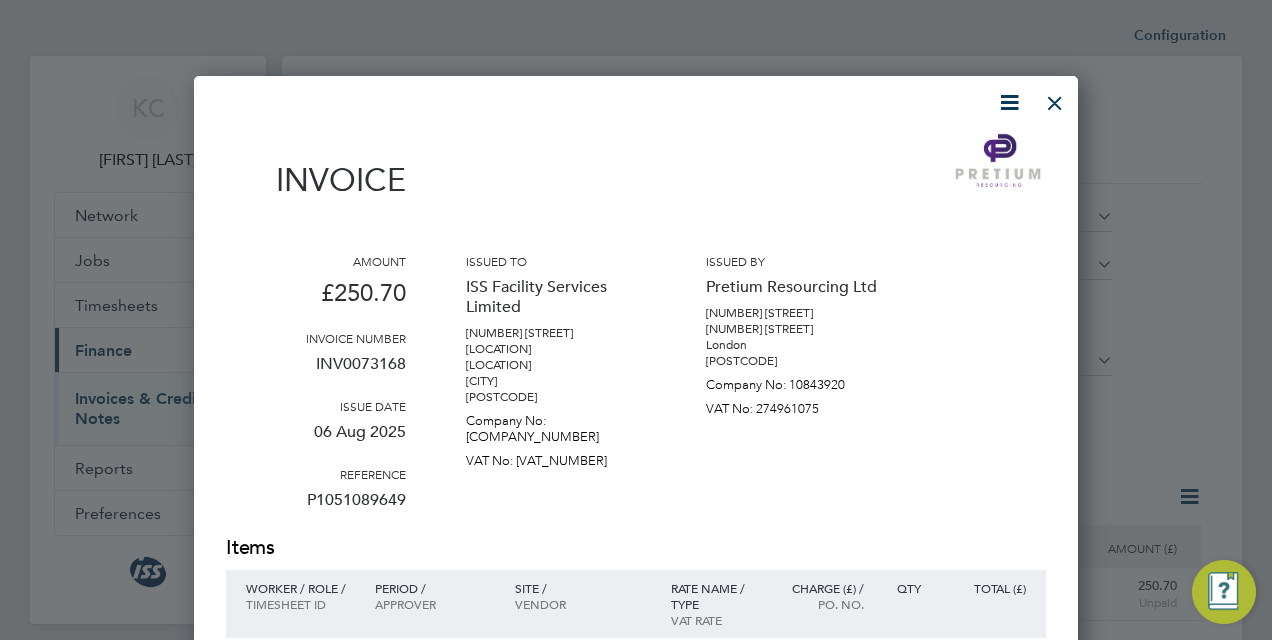 click at bounding box center [1055, 98] 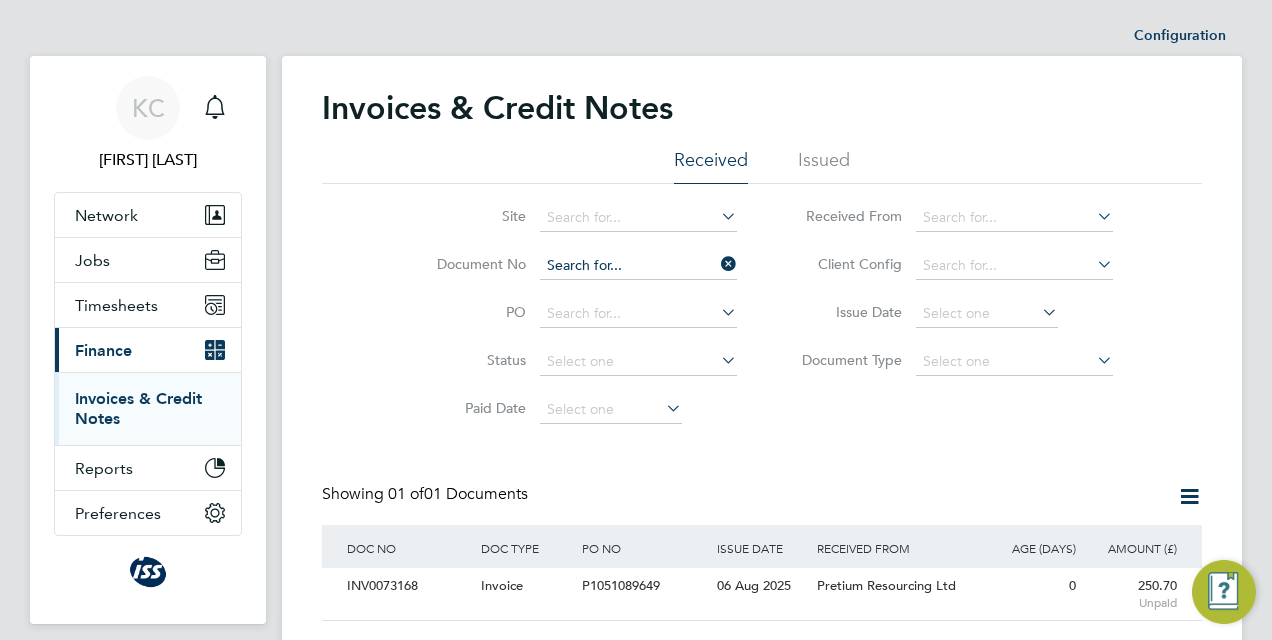 click 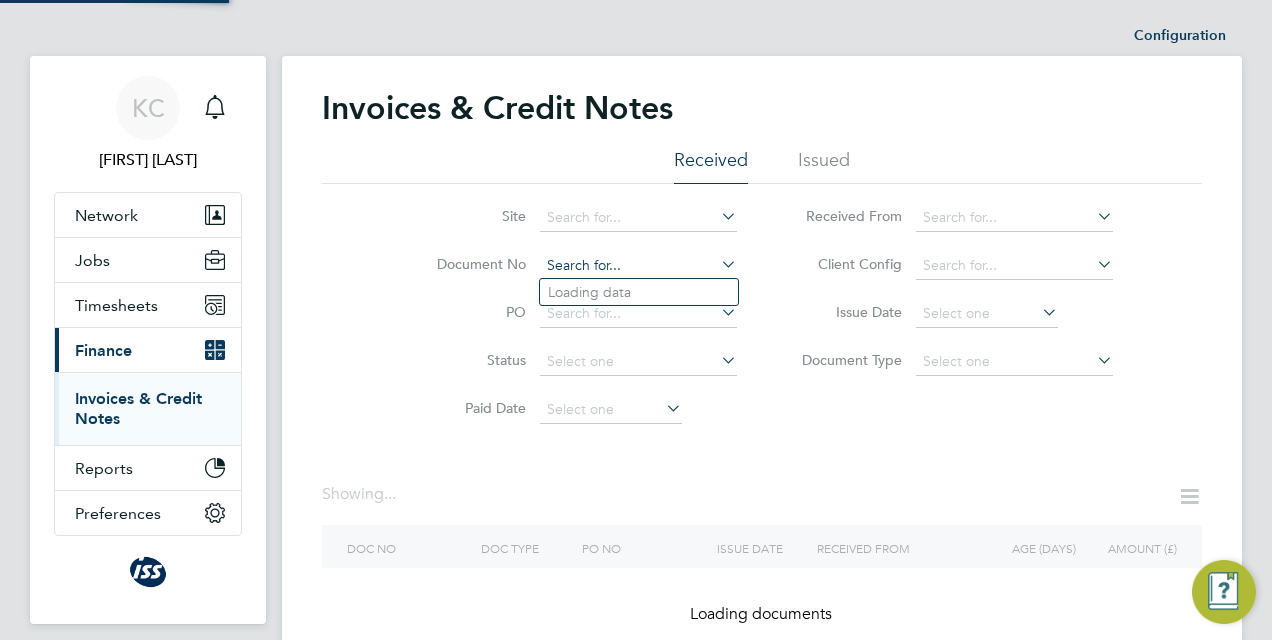 paste on "INV0073167" 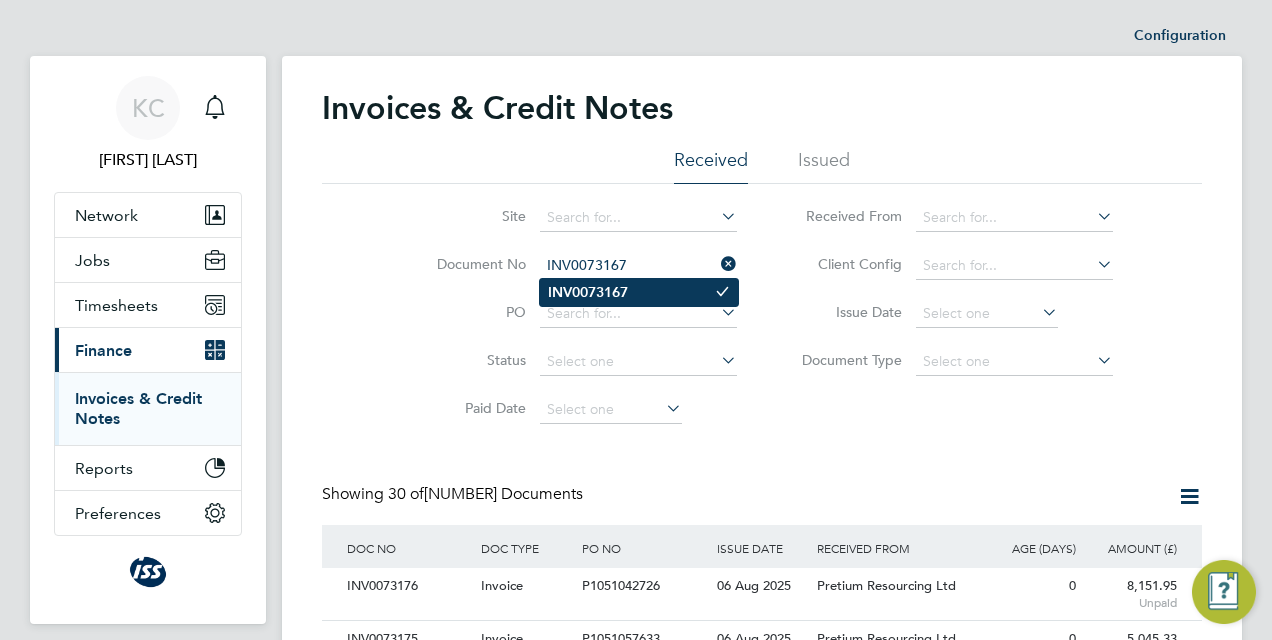 type on "INV0073167" 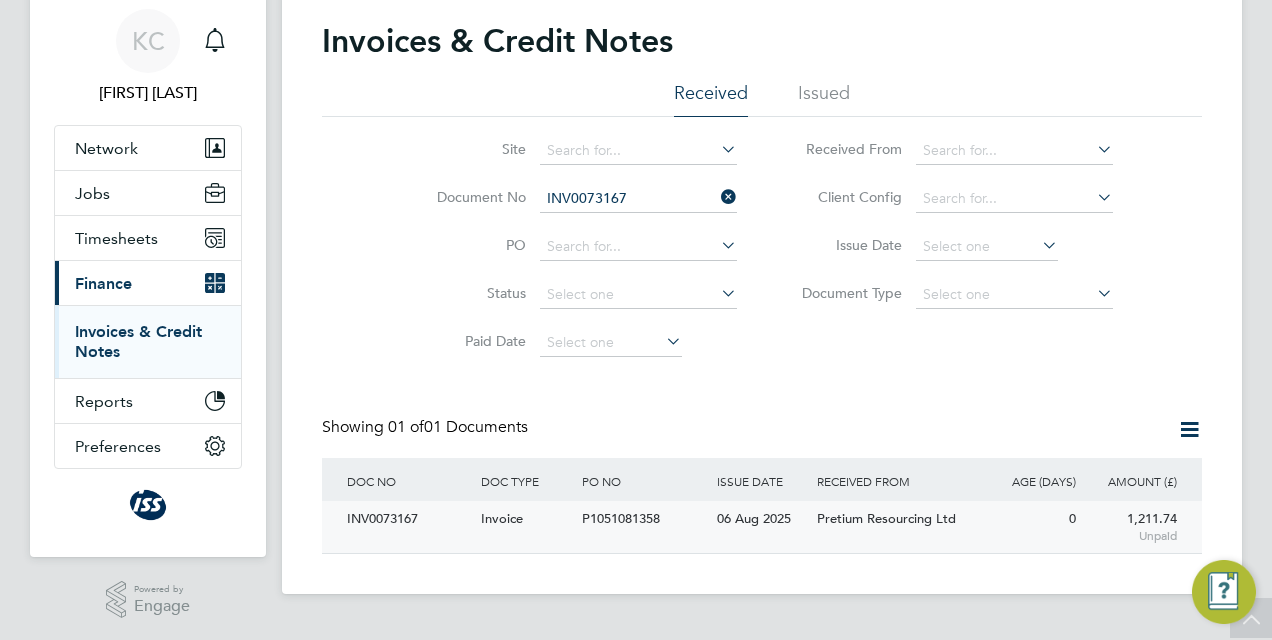 click on "INV0073167   Invoice P1051081358   06 Aug 2025 [COMPANY] [COMPANY] 0 [PRICE]  Unpaid" 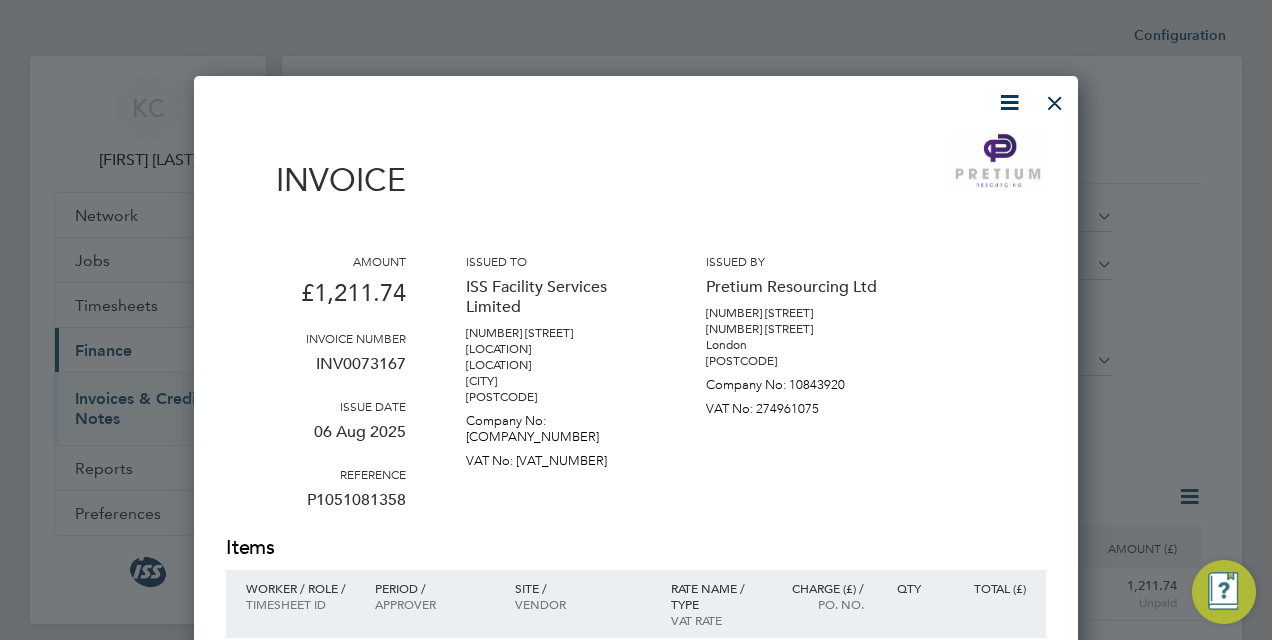 click at bounding box center [1009, 102] 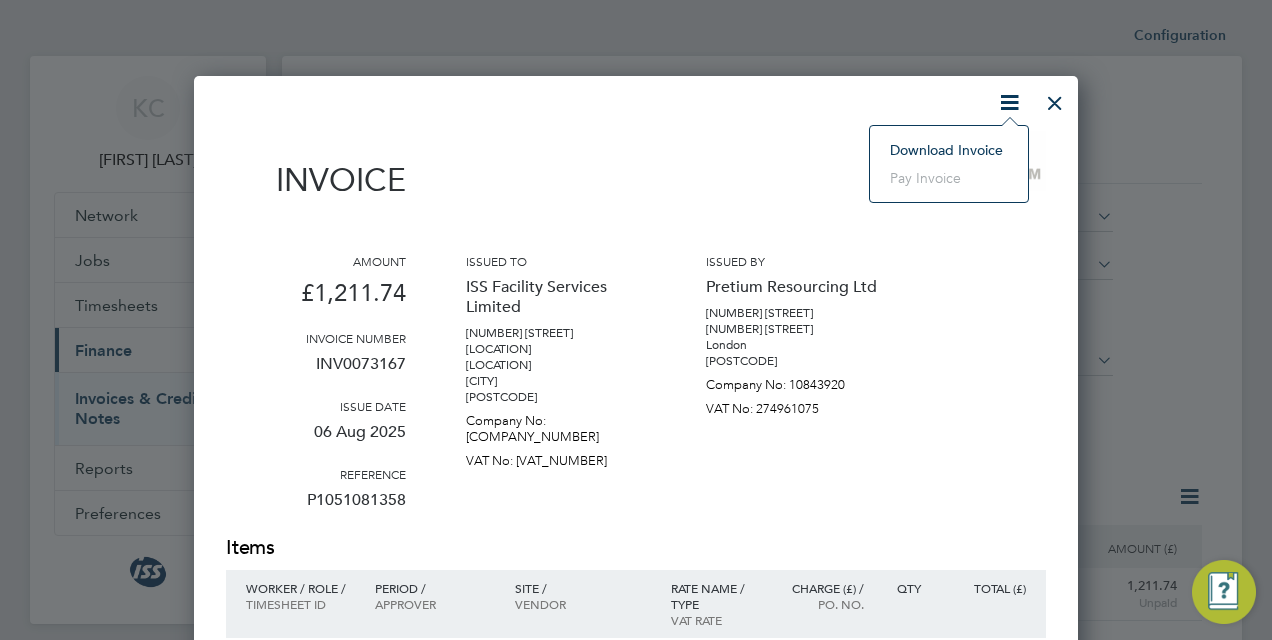 click on "Download Invoice" 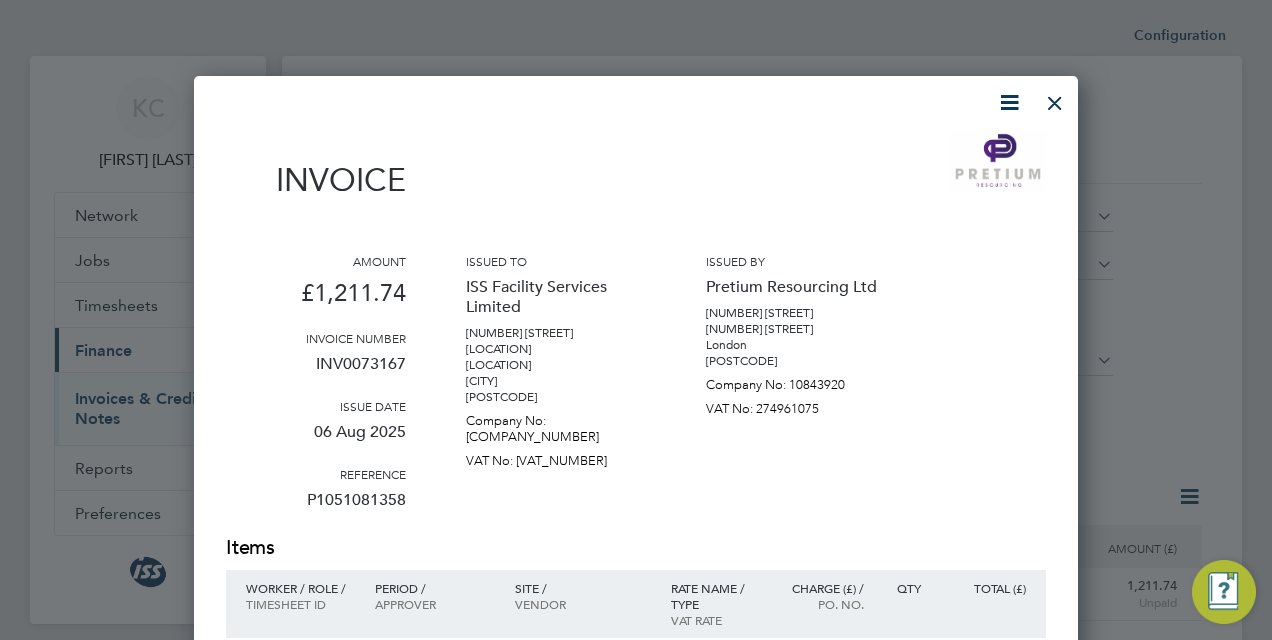 click at bounding box center [1009, 102] 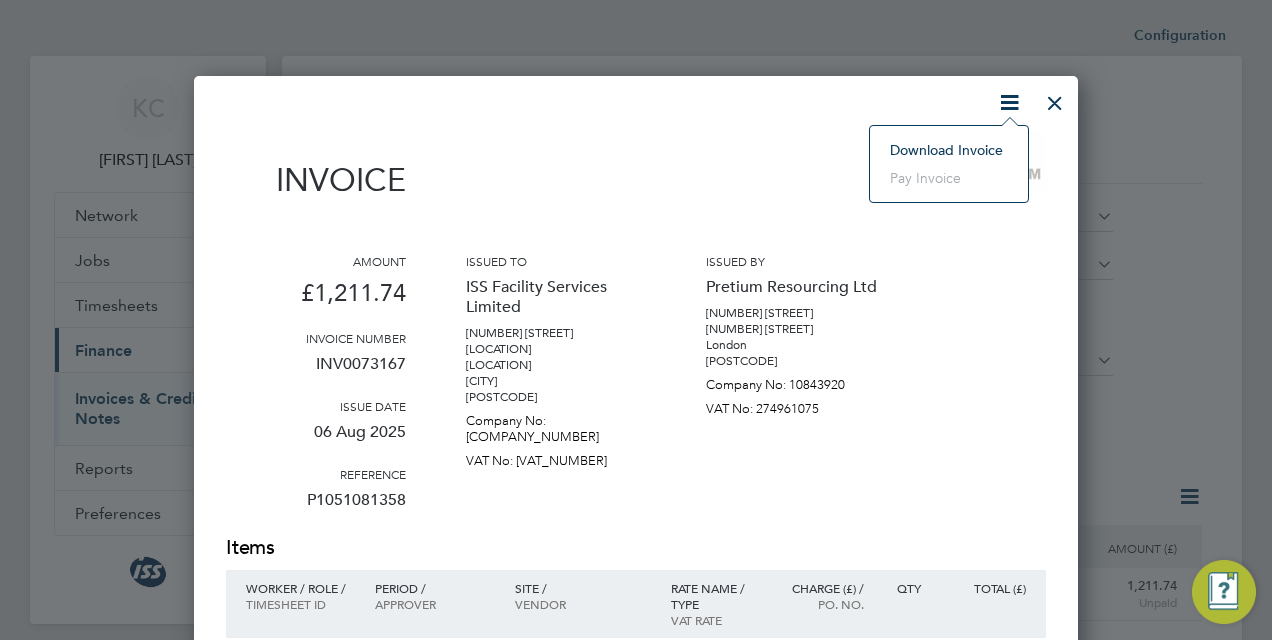 click on "Download Invoice" 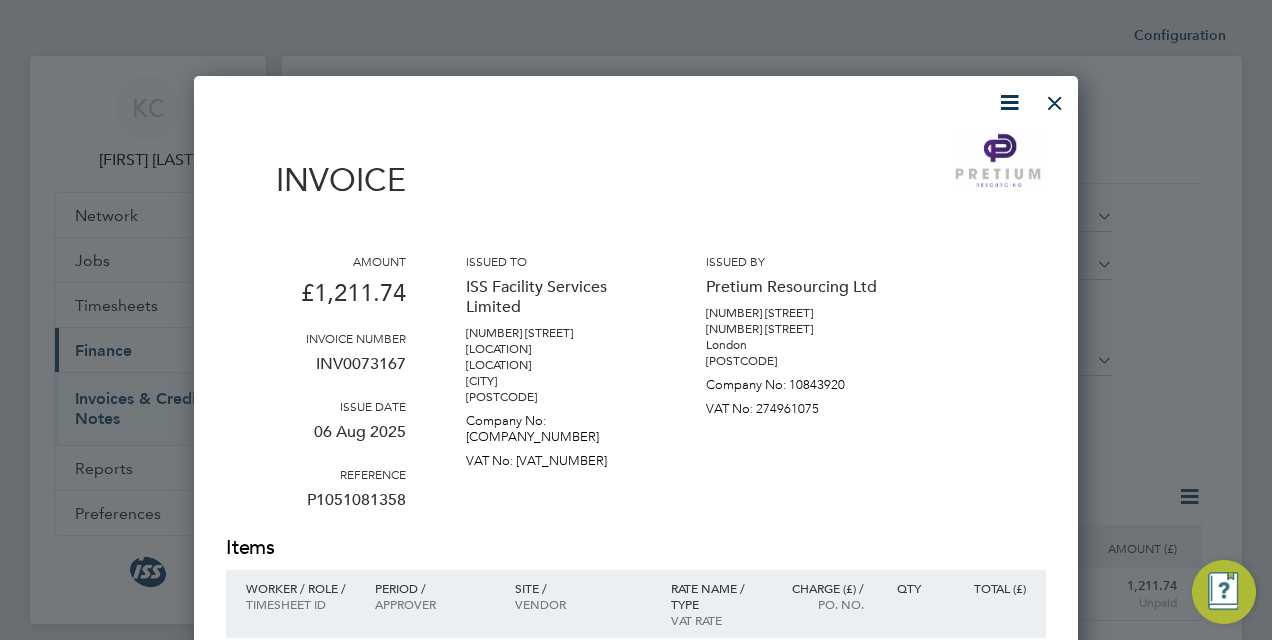 click at bounding box center [1055, 98] 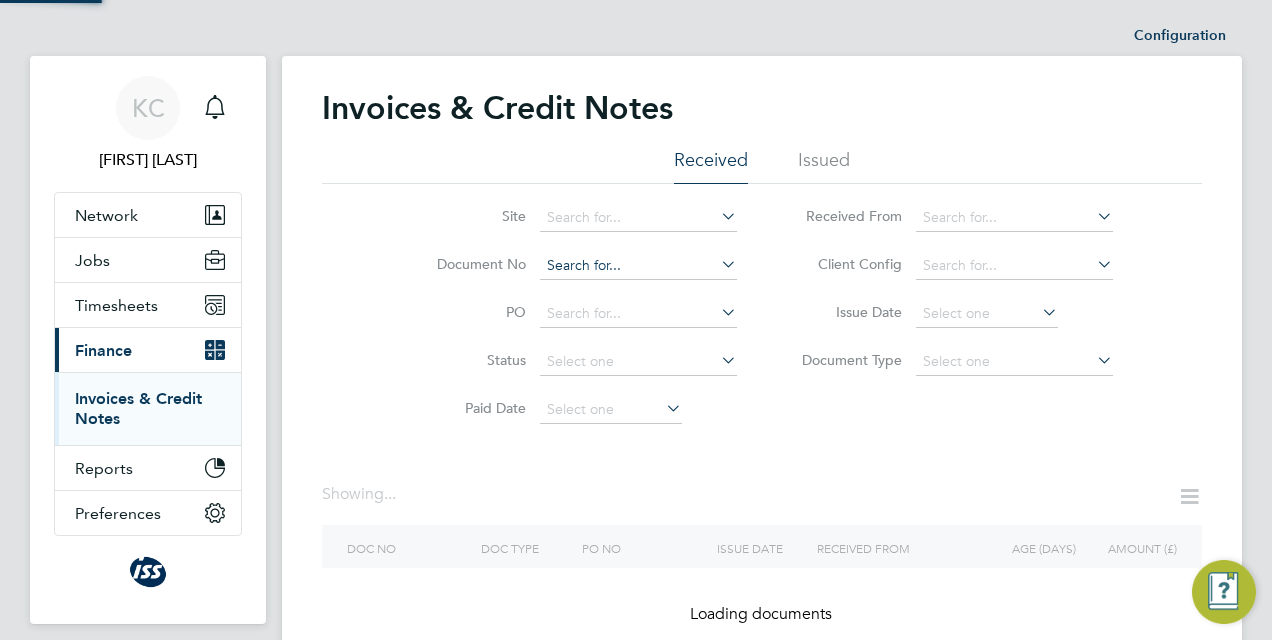 click 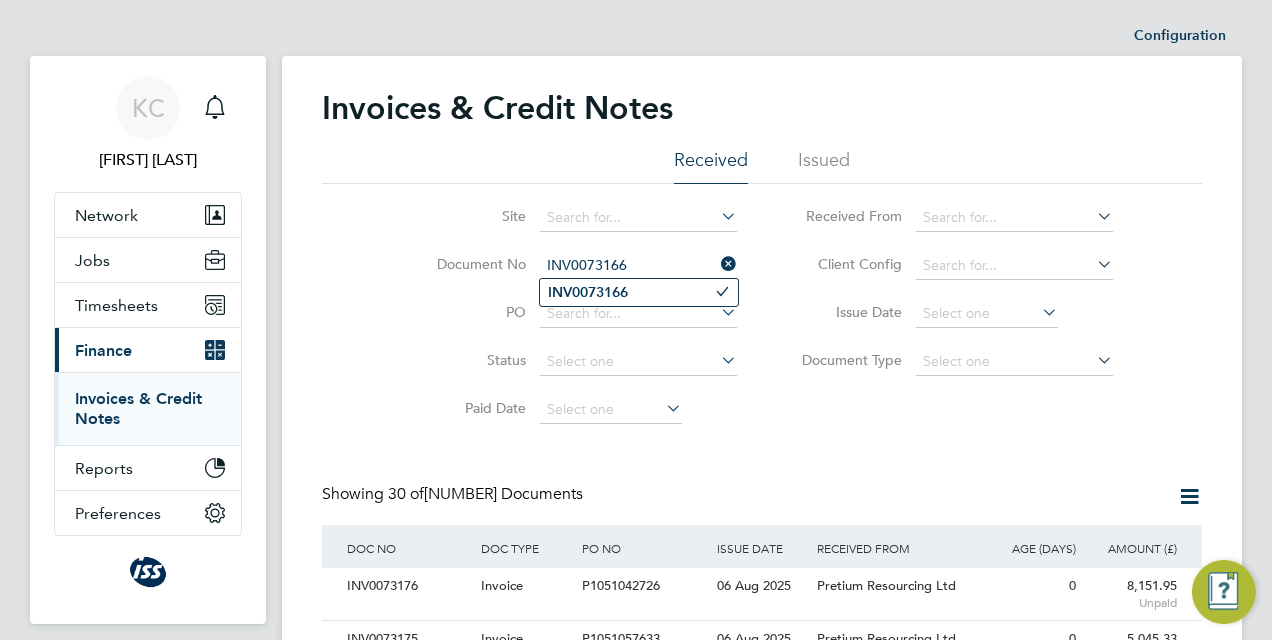 type on "INV0073166" 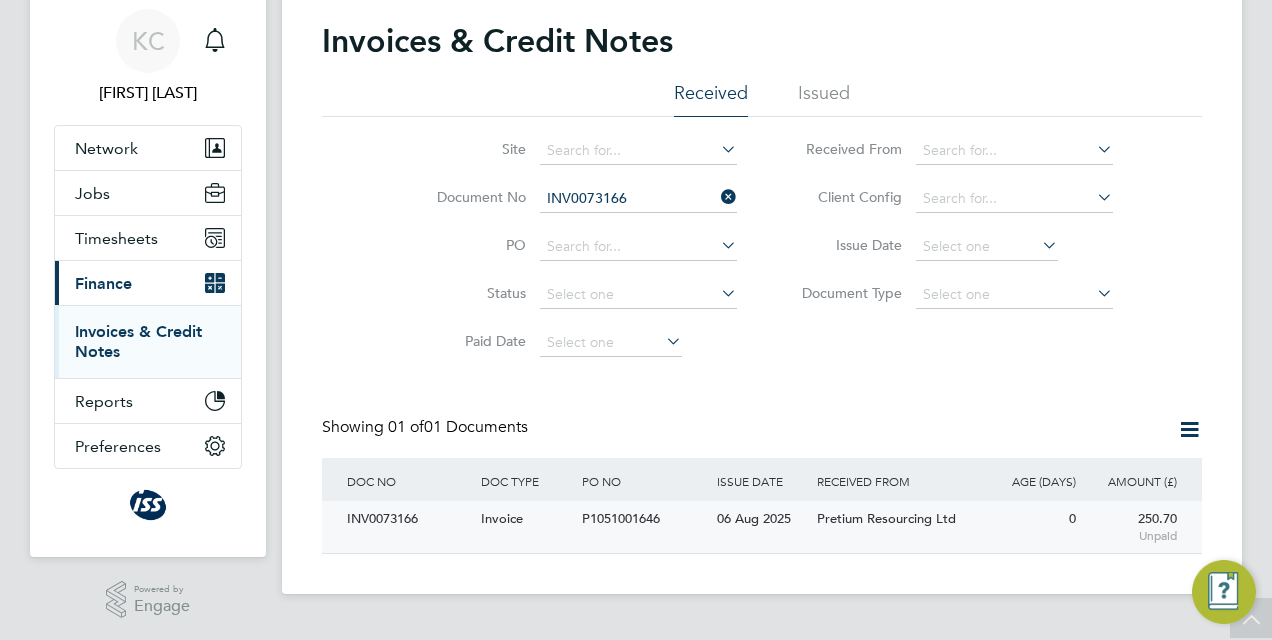 click on "06 Aug 2025" 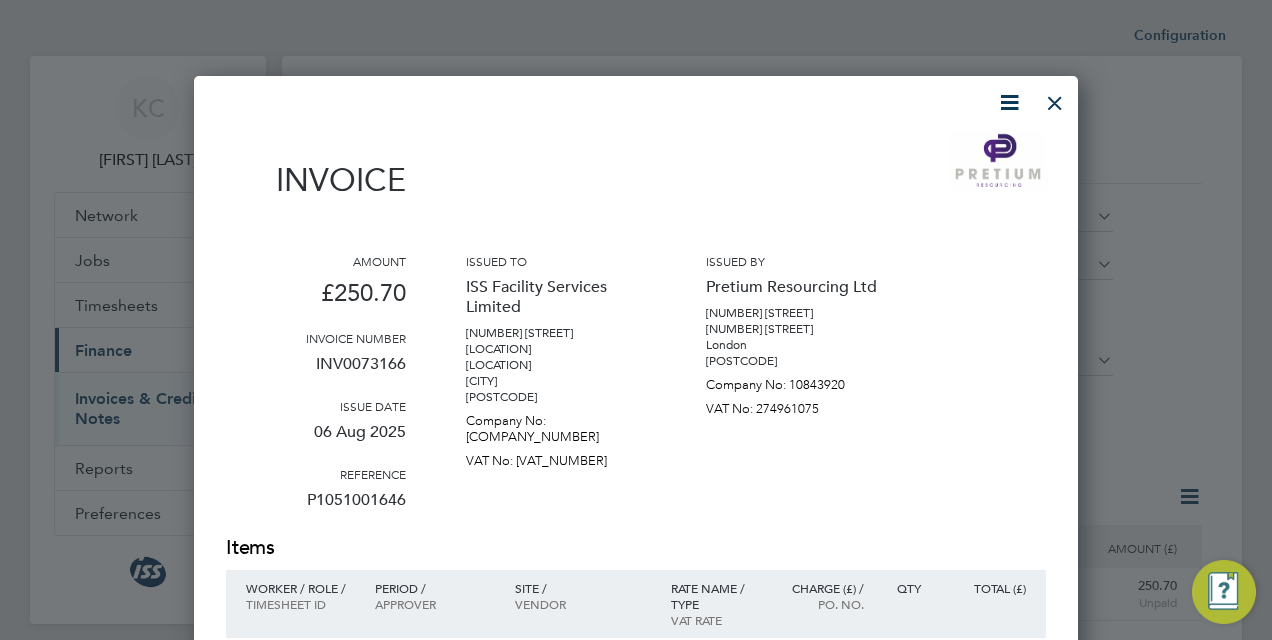 click at bounding box center [1009, 102] 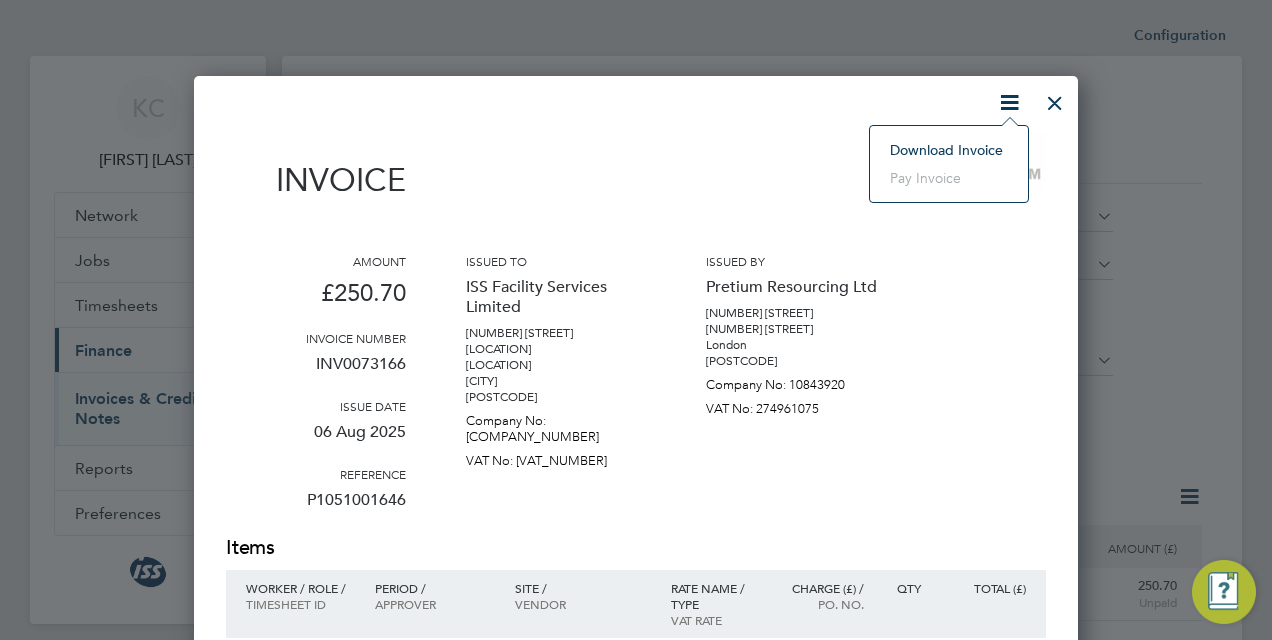 click on "Download Invoice" 